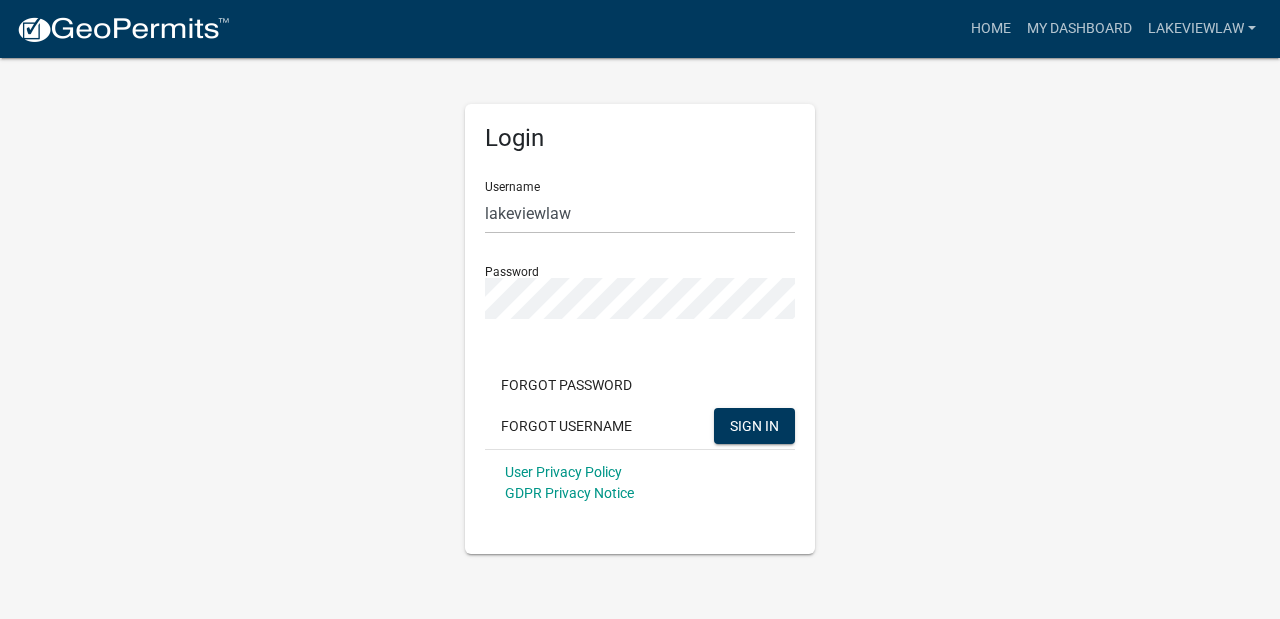 scroll, scrollTop: 0, scrollLeft: 0, axis: both 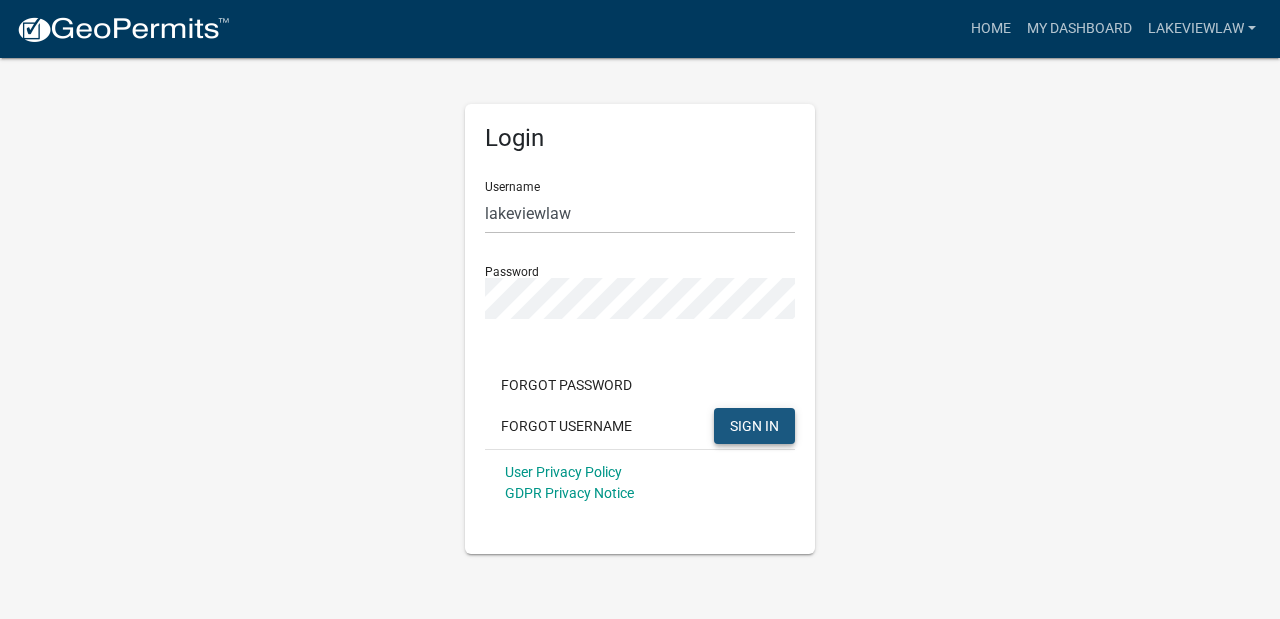 click on "SIGN IN" 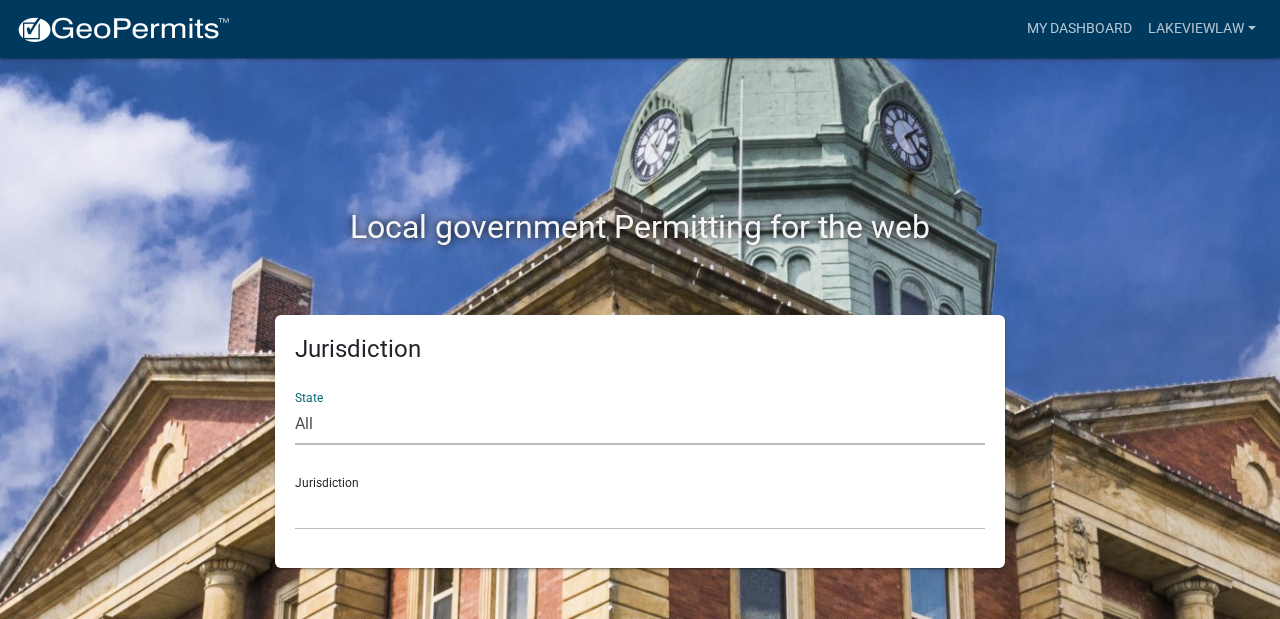 select on "[US_STATE]" 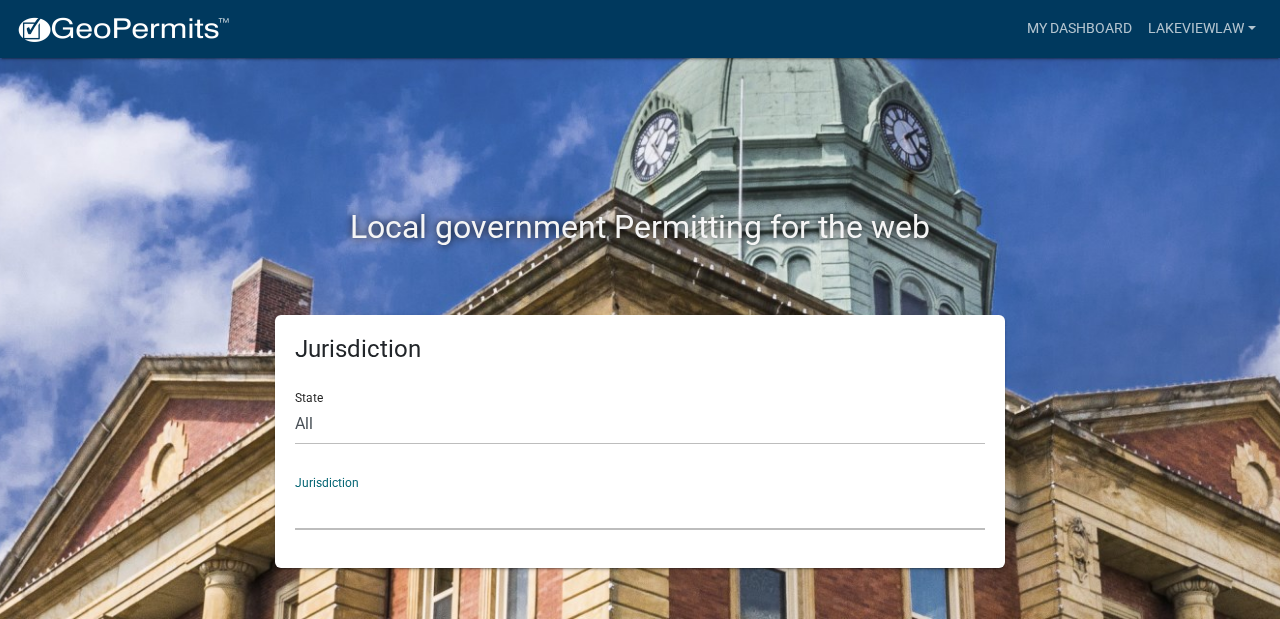 click on "[GEOGRAPHIC_DATA], [US_STATE] [GEOGRAPHIC_DATA], [US_STATE] [GEOGRAPHIC_DATA], [US_STATE] City of [GEOGRAPHIC_DATA], [US_STATE] City of [GEOGRAPHIC_DATA], [US_STATE] City of [GEOGRAPHIC_DATA], [US_STATE] [GEOGRAPHIC_DATA], [US_STATE] [GEOGRAPHIC_DATA], [US_STATE] [GEOGRAPHIC_DATA], [US_STATE] [GEOGRAPHIC_DATA], [US_STATE] [GEOGRAPHIC_DATA], [US_STATE] [GEOGRAPHIC_DATA], [US_STATE] [GEOGRAPHIC_DATA], [US_STATE] [GEOGRAPHIC_DATA], [US_STATE] [GEOGRAPHIC_DATA], [US_STATE] [GEOGRAPHIC_DATA], [US_STATE] [GEOGRAPHIC_DATA], [US_STATE]" 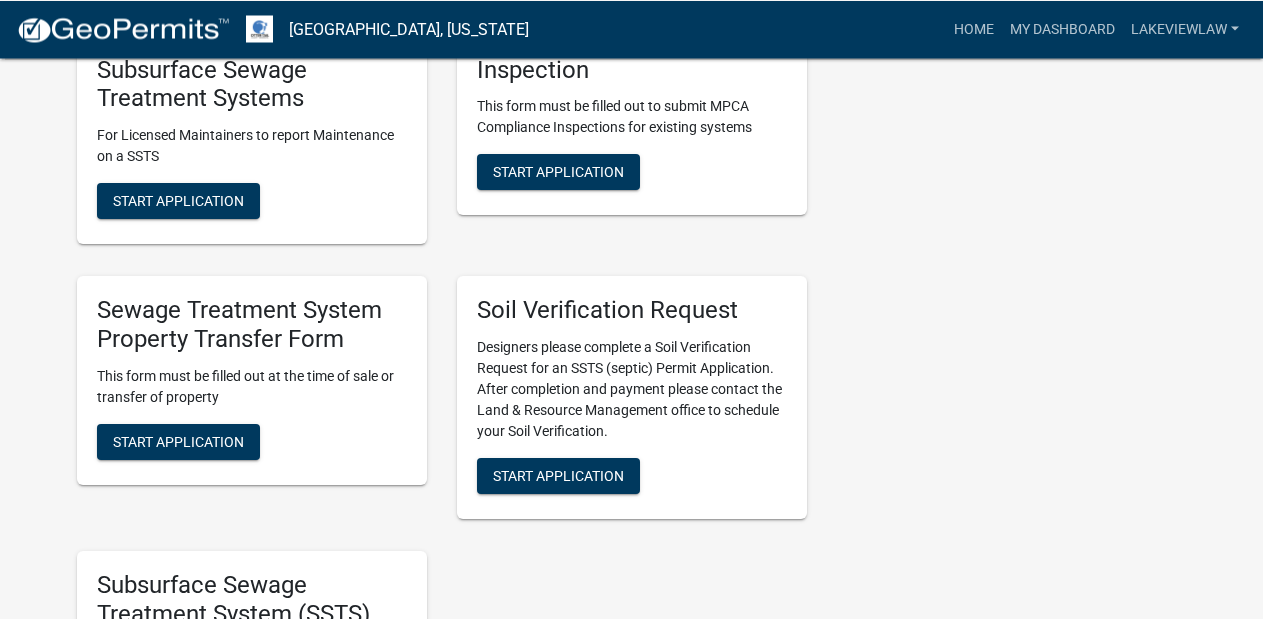 scroll, scrollTop: 730, scrollLeft: 0, axis: vertical 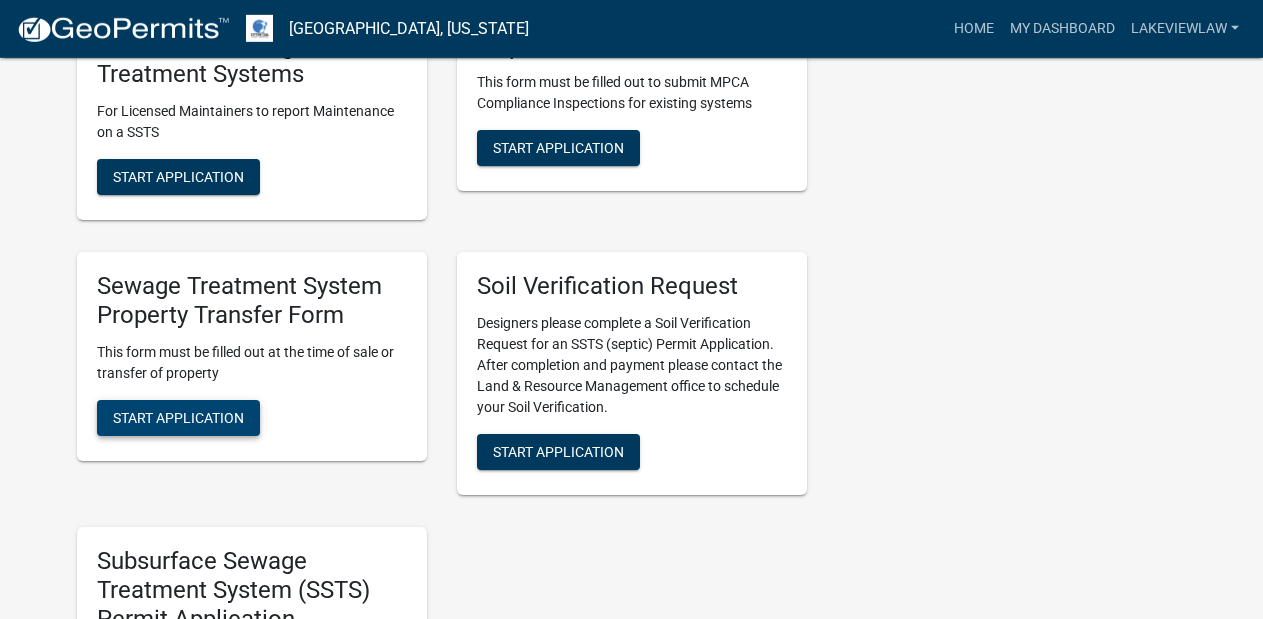 click on "Start Application" at bounding box center (178, 417) 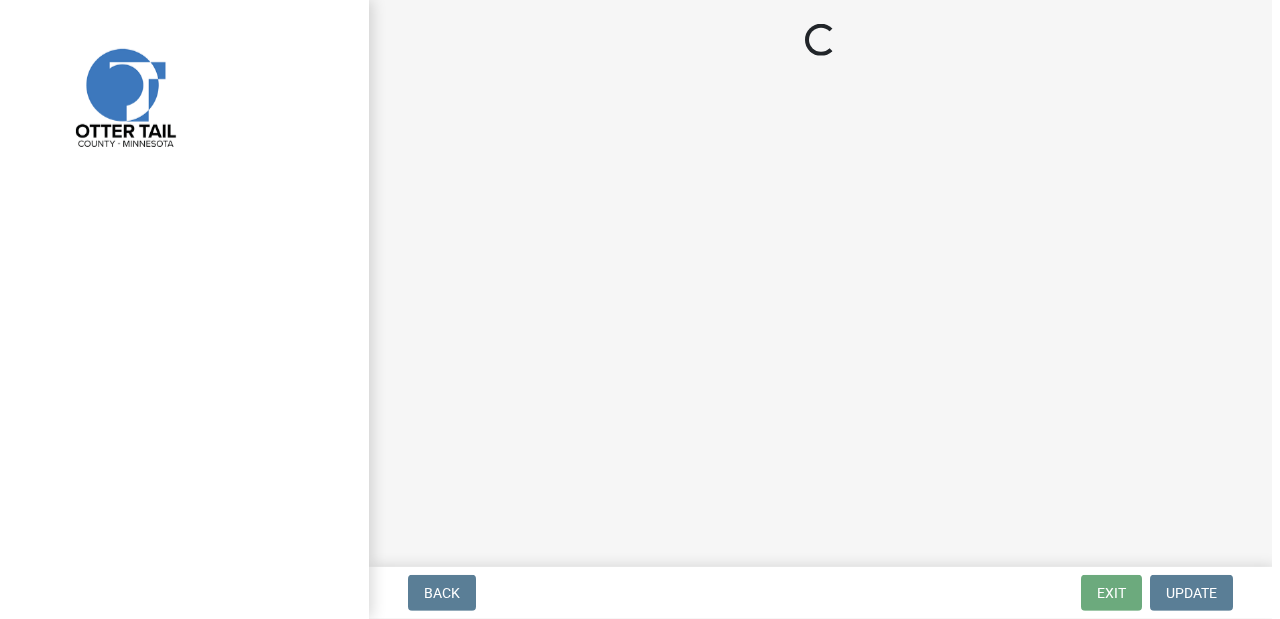 scroll, scrollTop: 0, scrollLeft: 0, axis: both 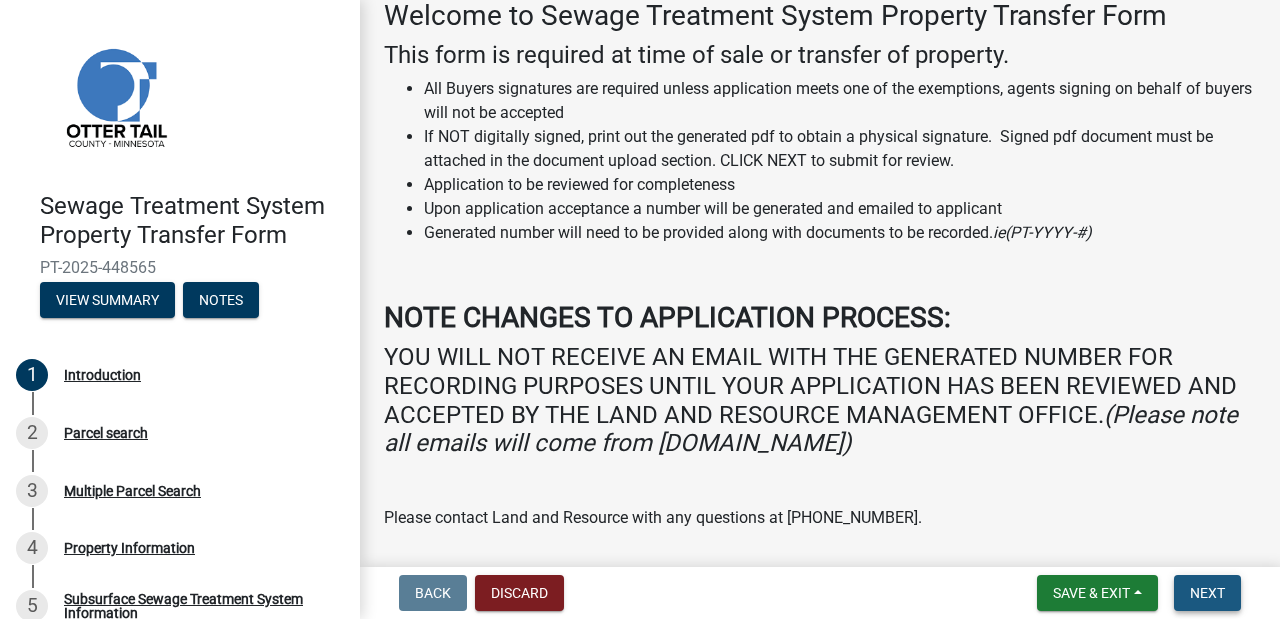 click on "Next" at bounding box center [1207, 593] 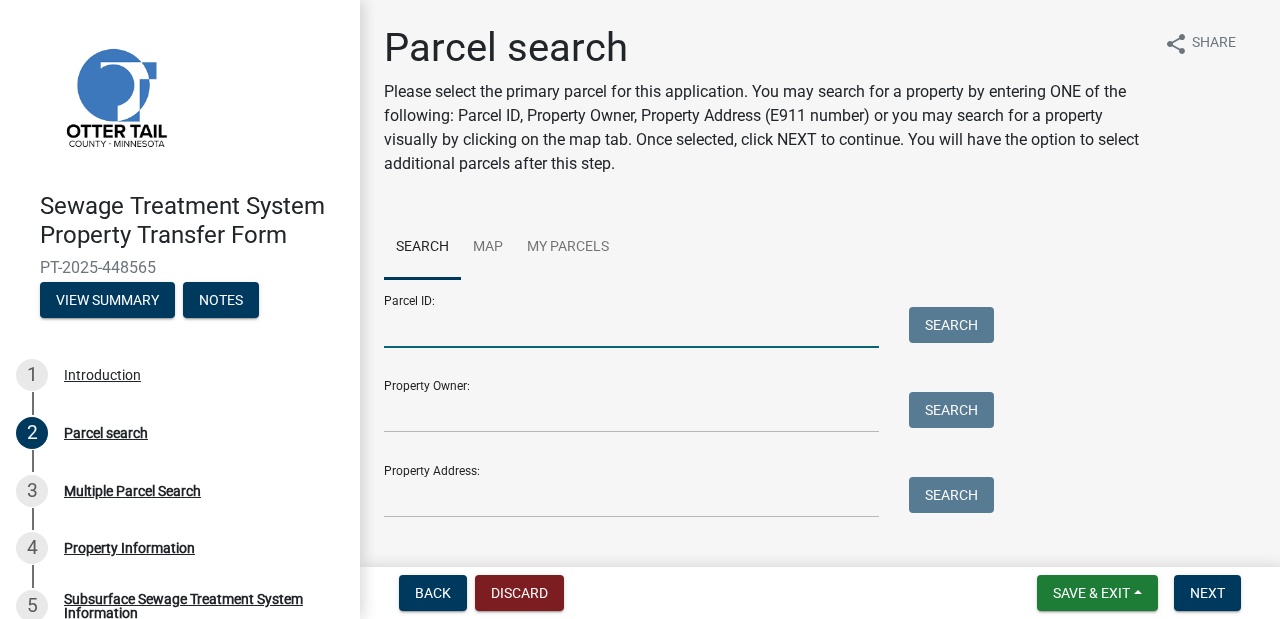 click on "Parcel ID:" at bounding box center [631, 327] 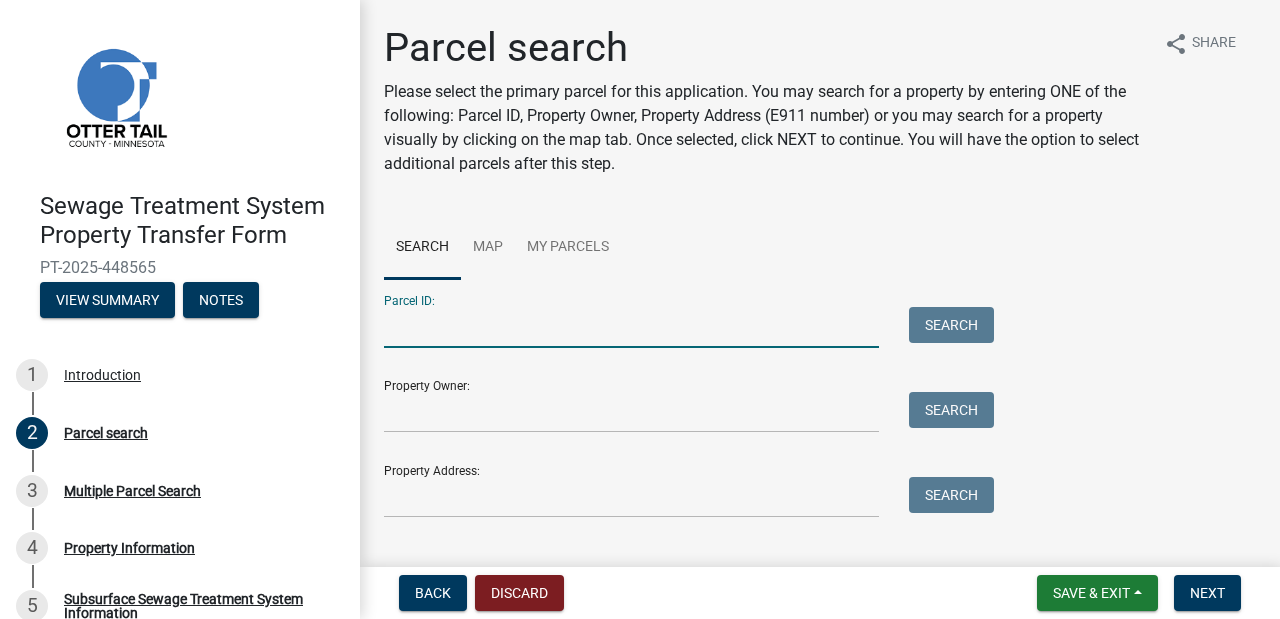 paste on "77000991267000" 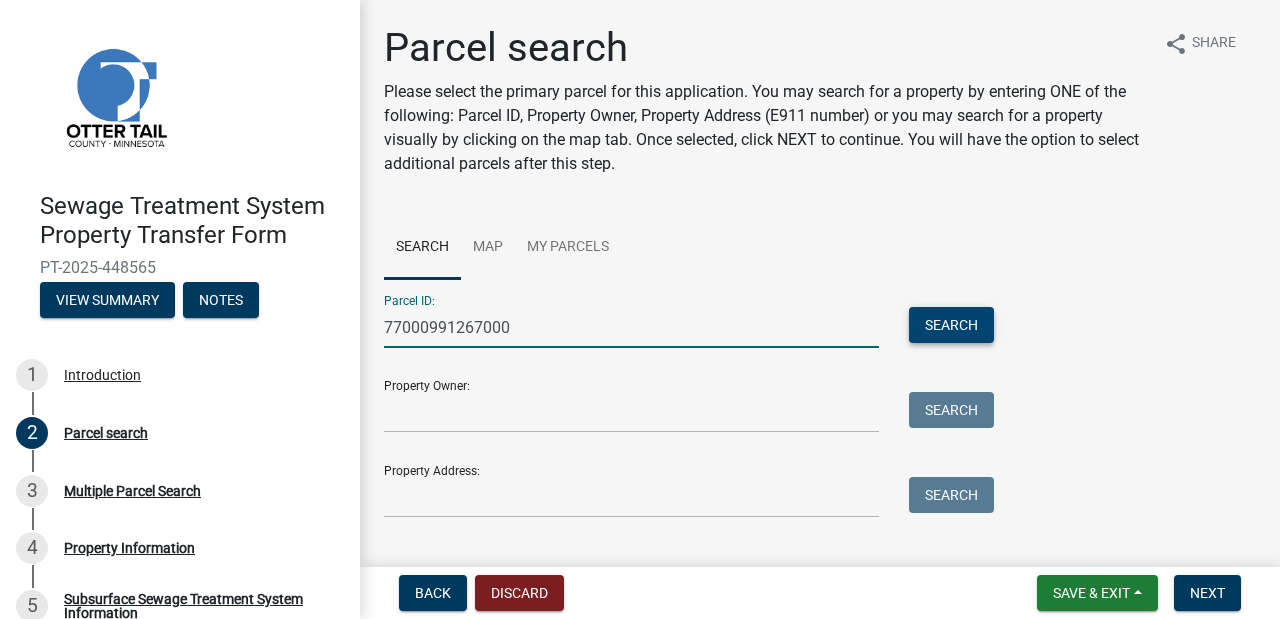 type on "77000991267000" 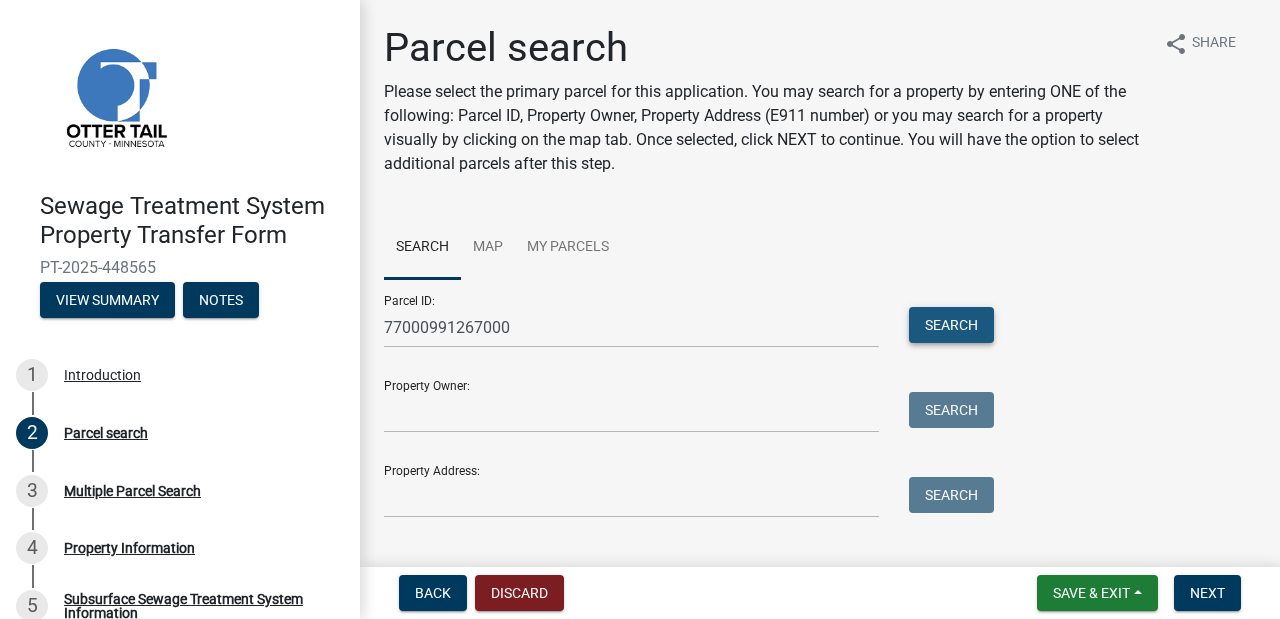 click on "Search" at bounding box center [951, 325] 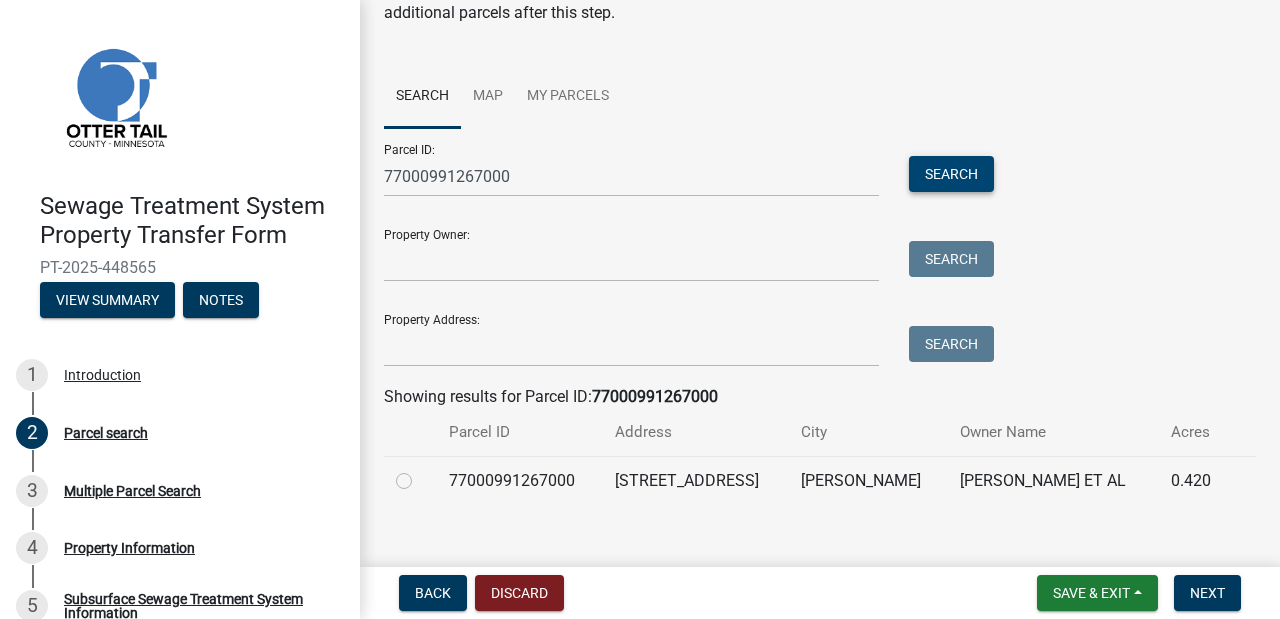 scroll, scrollTop: 175, scrollLeft: 0, axis: vertical 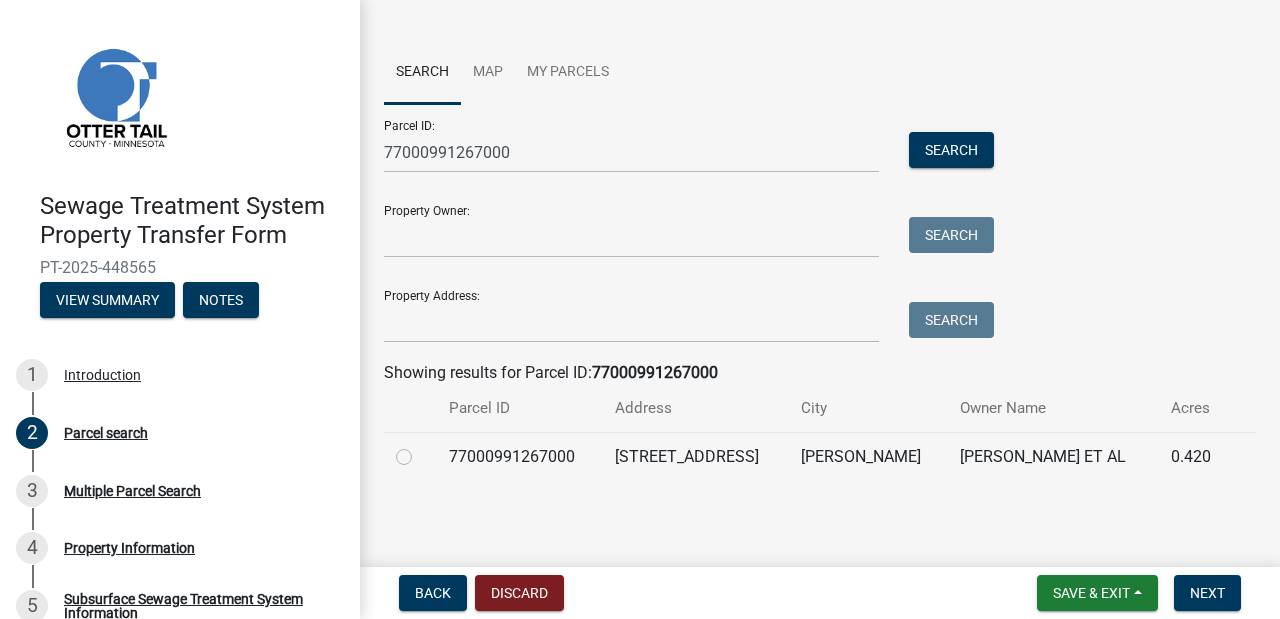 click 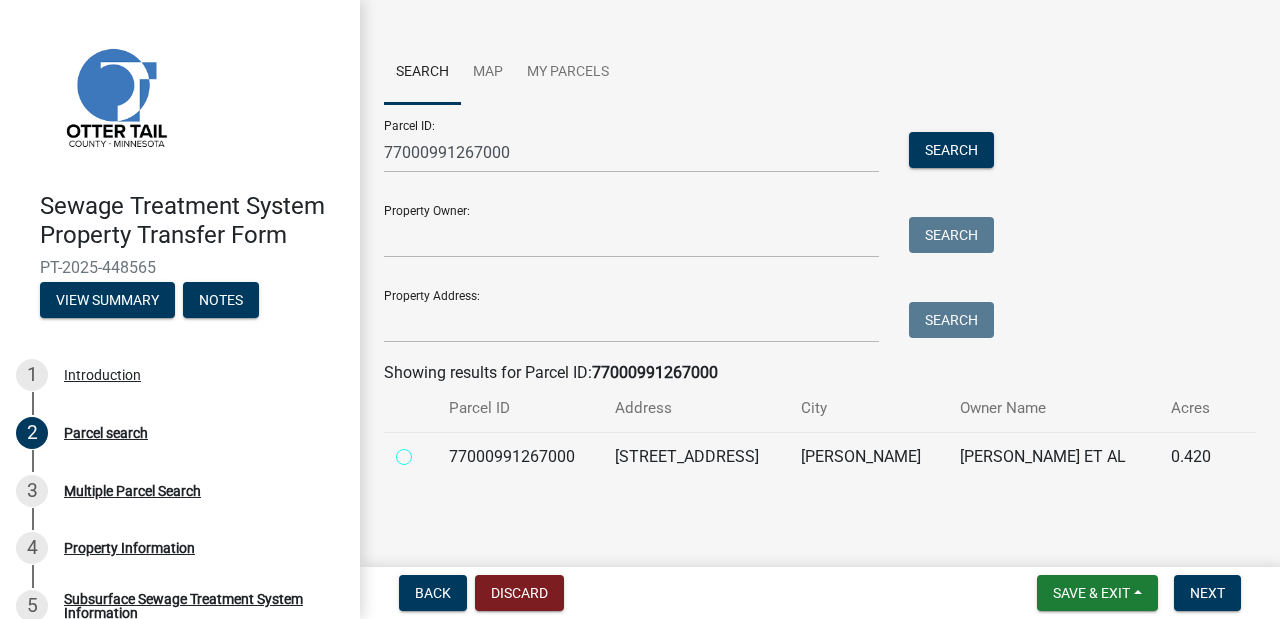 click at bounding box center [426, 451] 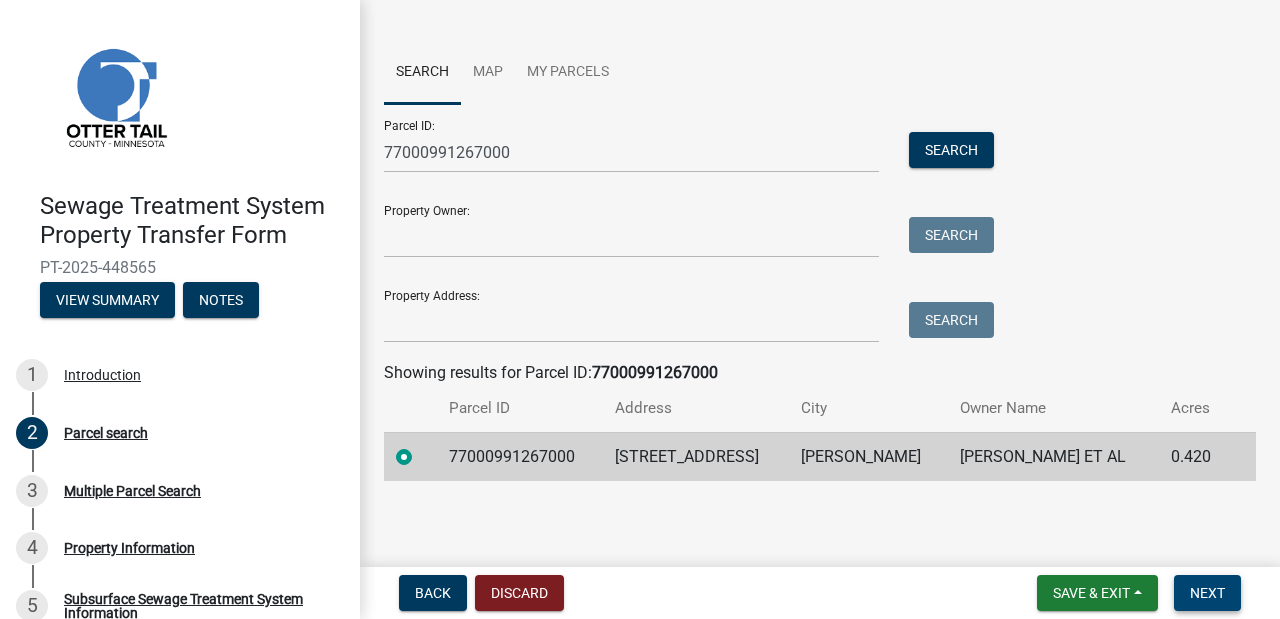 click on "Next" at bounding box center (1207, 593) 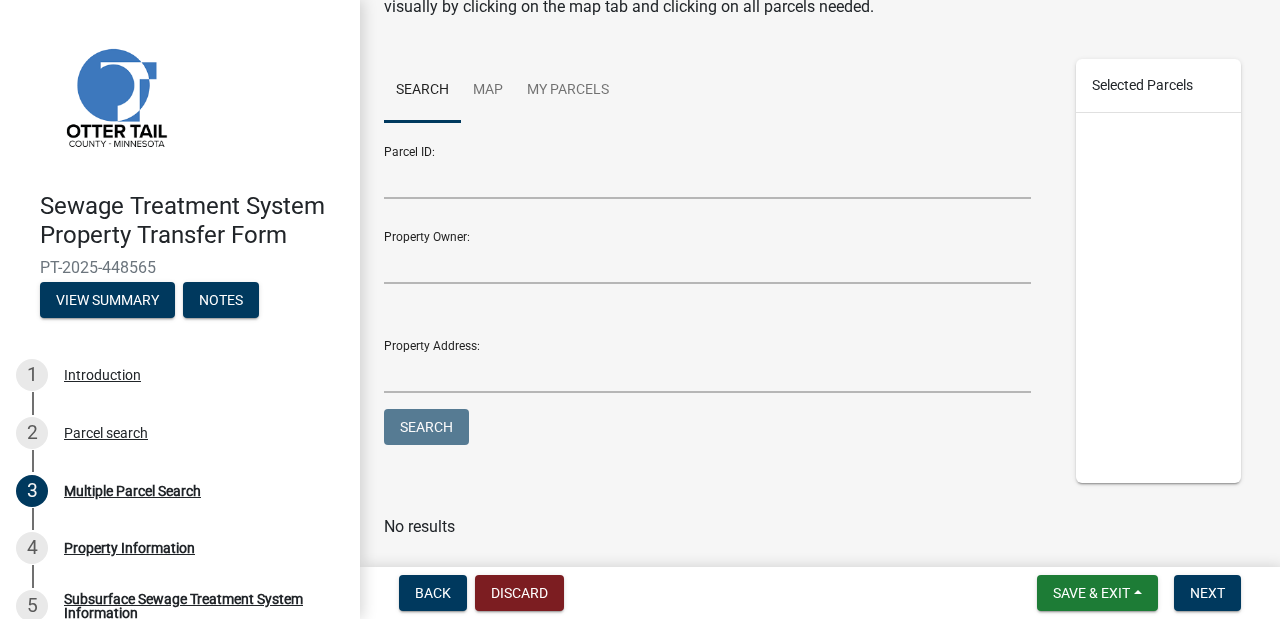 scroll, scrollTop: 263, scrollLeft: 0, axis: vertical 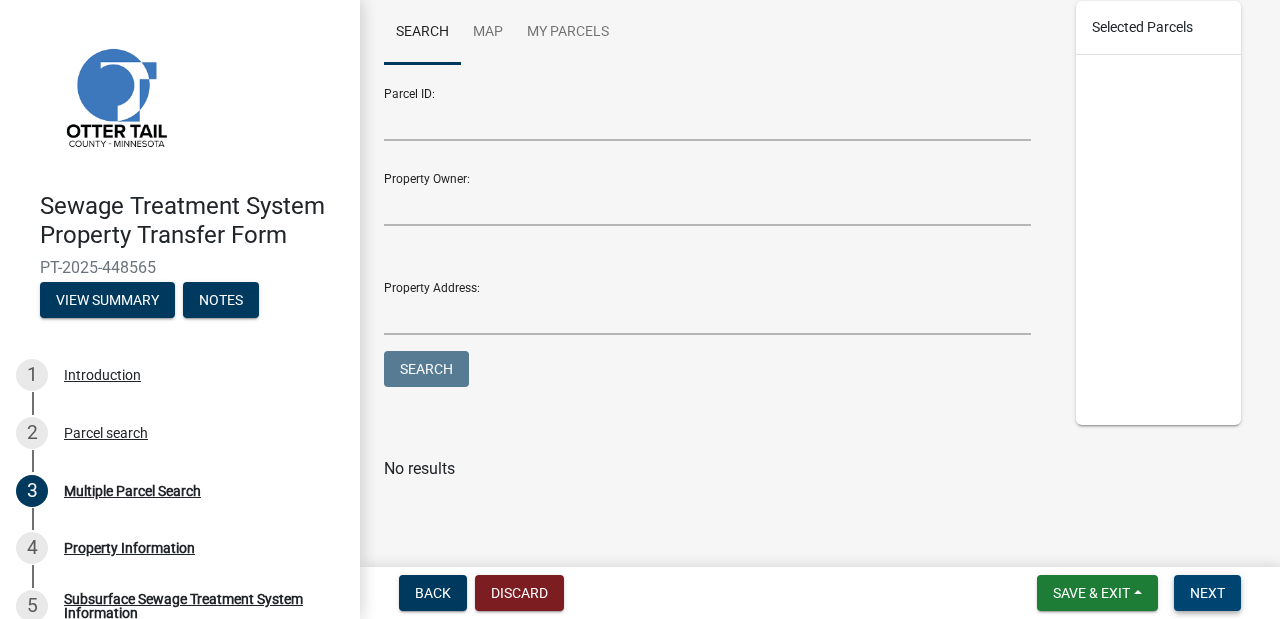 click on "Next" at bounding box center [1207, 593] 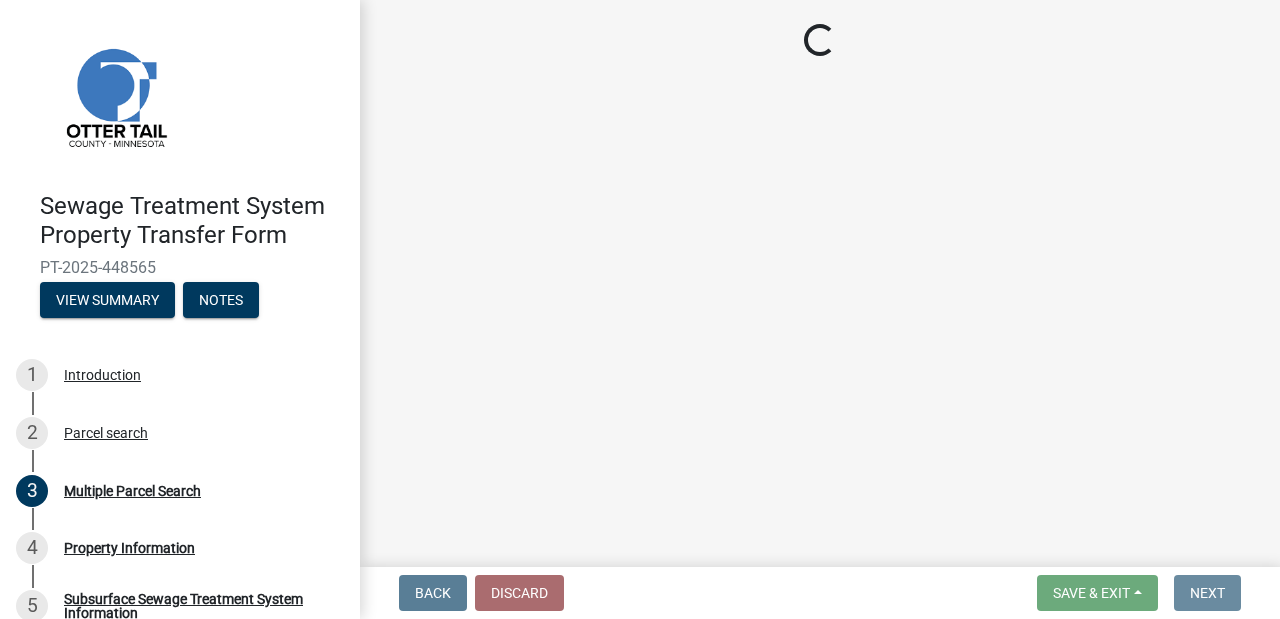 scroll, scrollTop: 0, scrollLeft: 0, axis: both 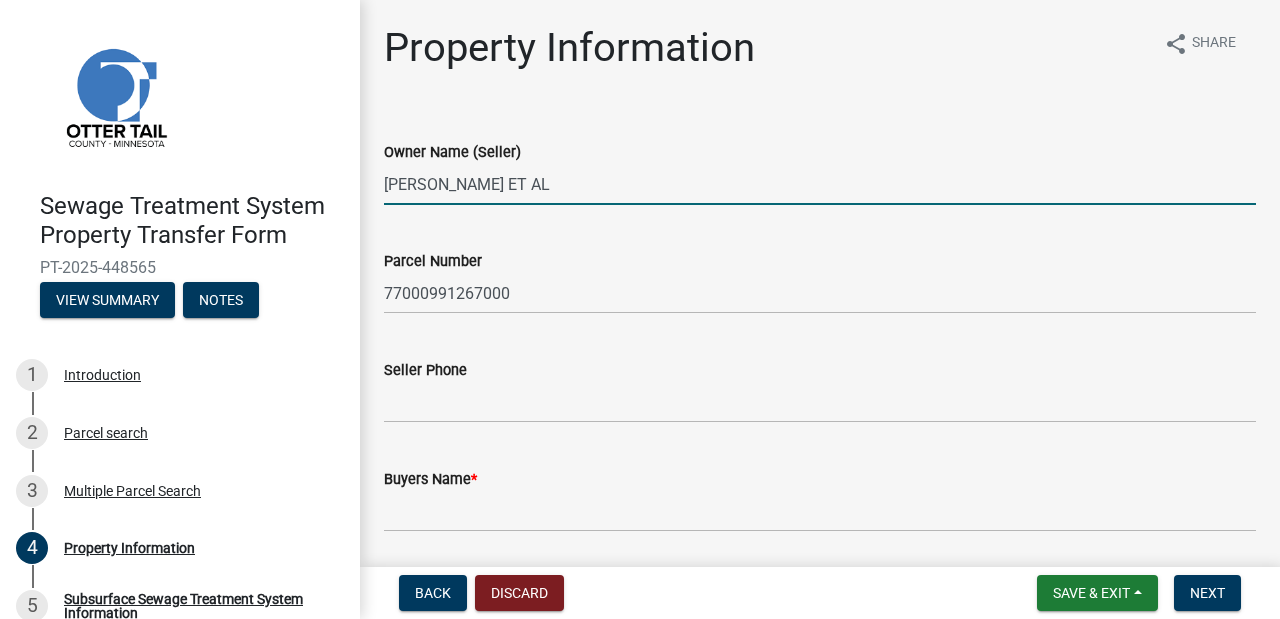 drag, startPoint x: 647, startPoint y: 185, endPoint x: 588, endPoint y: 186, distance: 59.008472 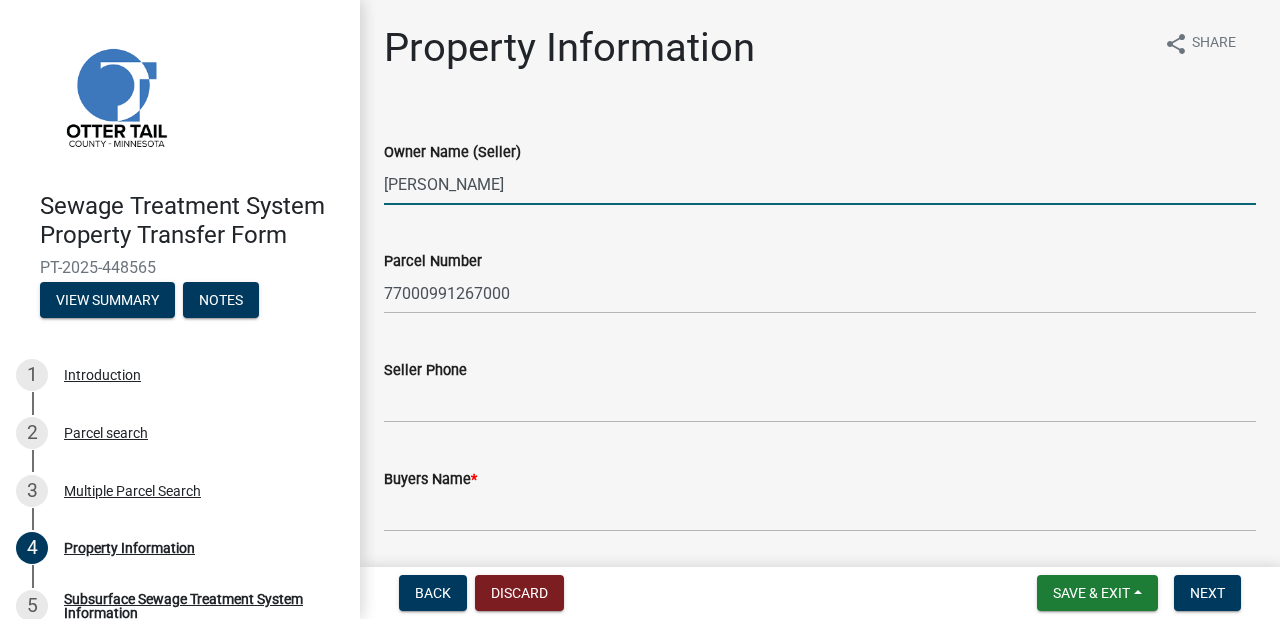 drag, startPoint x: 588, startPoint y: 186, endPoint x: 332, endPoint y: 190, distance: 256.03125 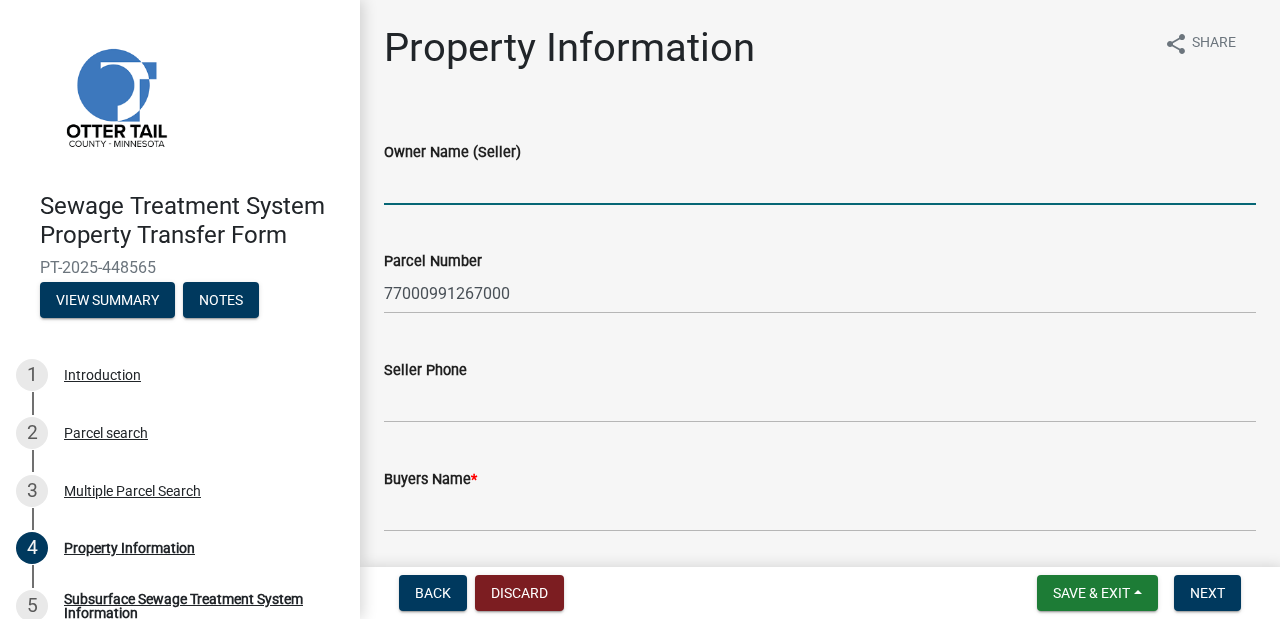 type 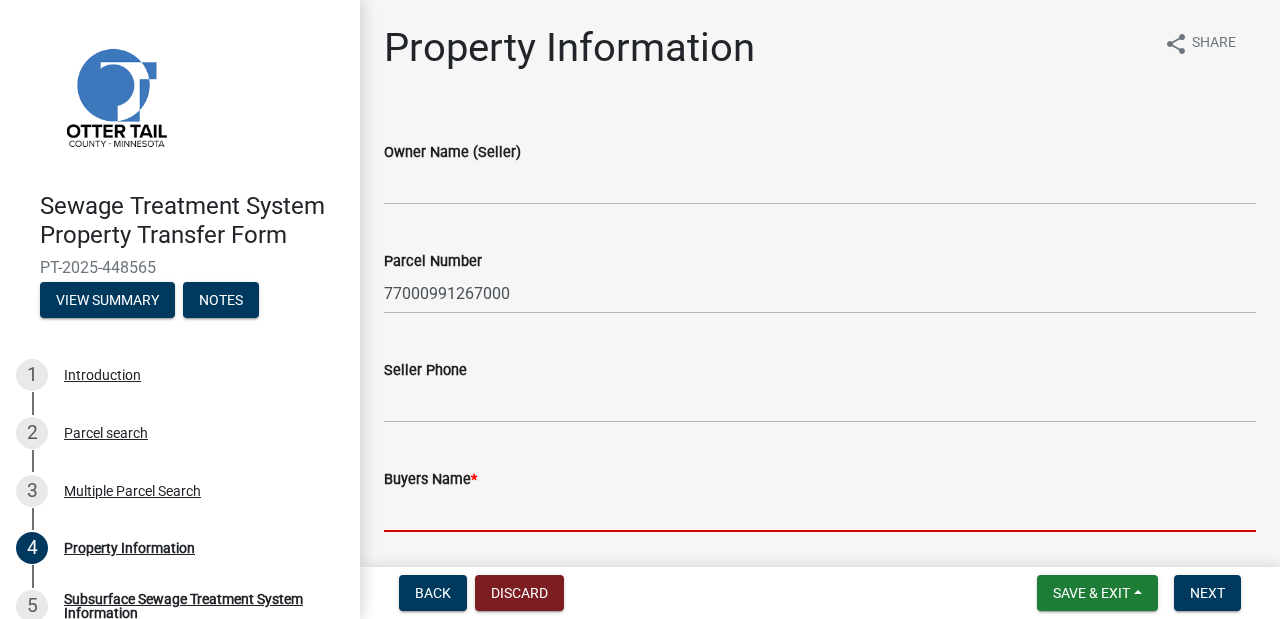 click on "Buyers Name  *" at bounding box center (820, 511) 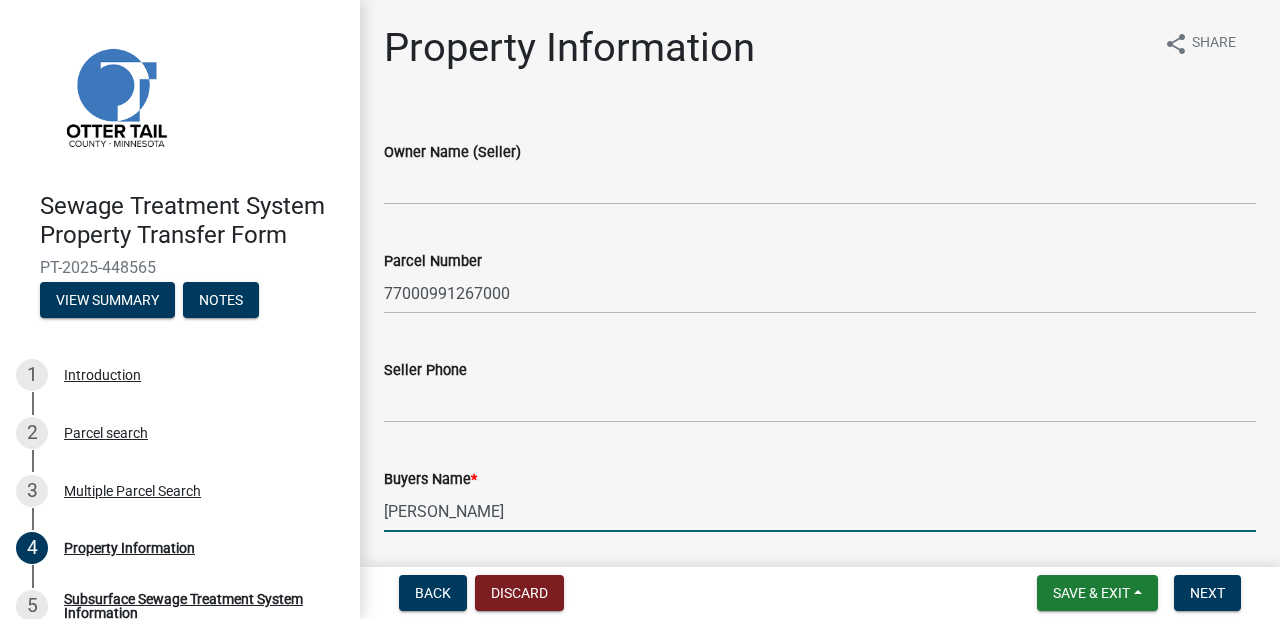 type on "[PERSON_NAME]" 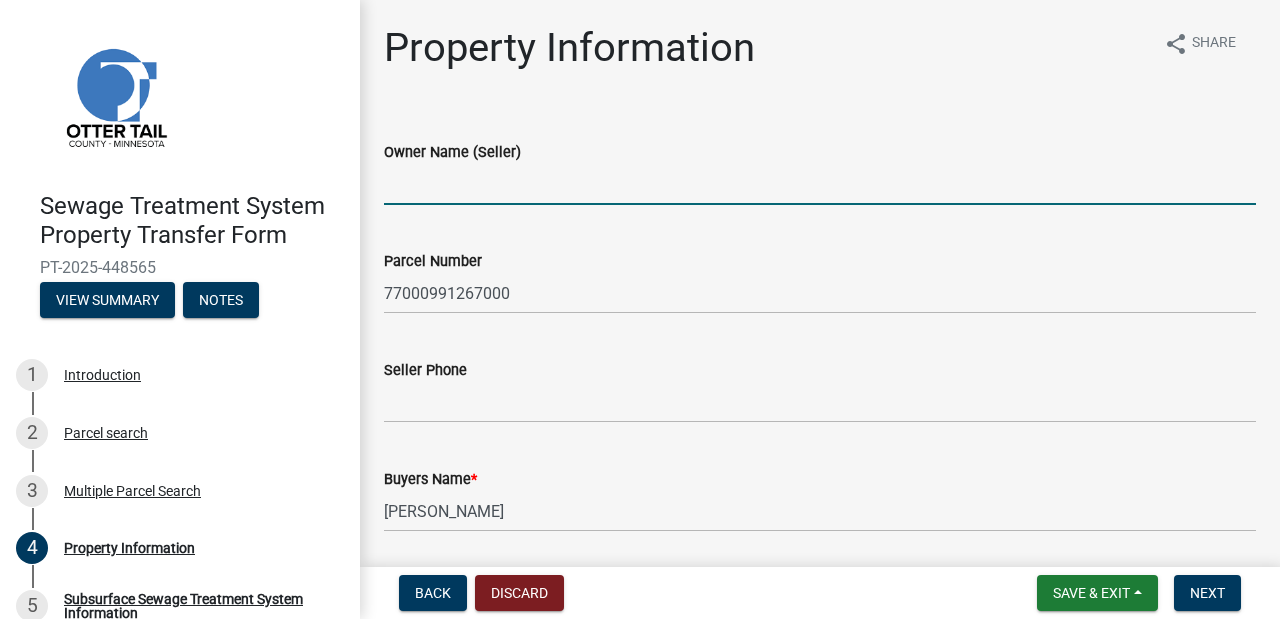 click on "Owner Name (Seller)" at bounding box center [820, 184] 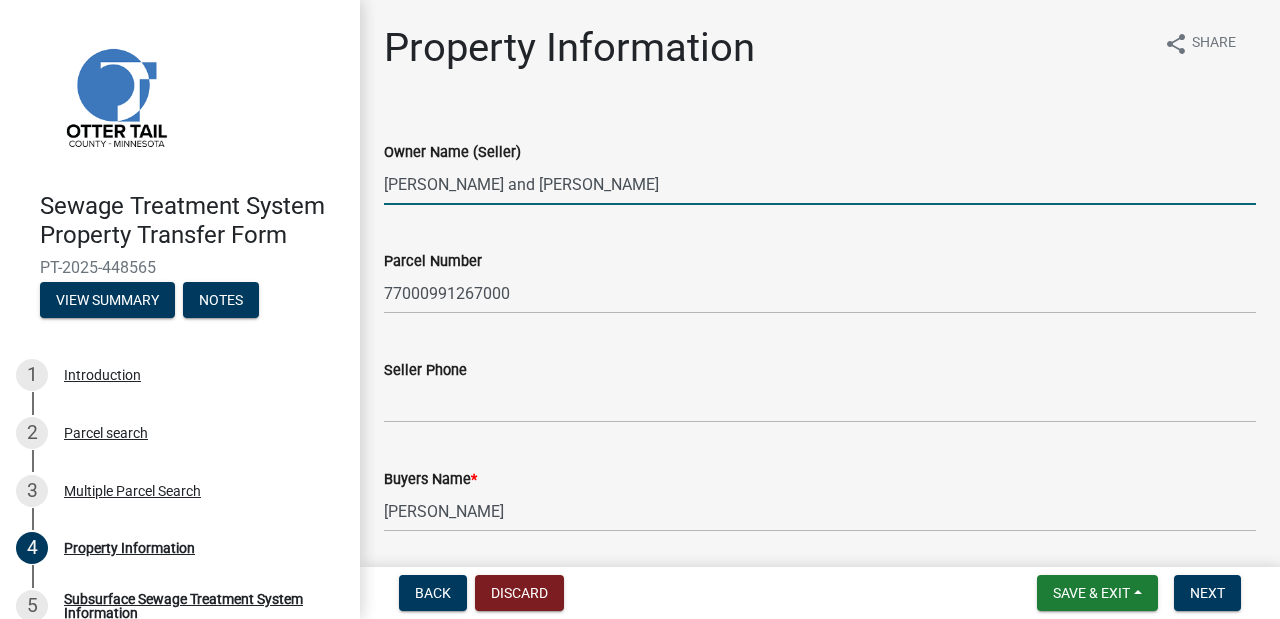 type on "[PERSON_NAME] and [PERSON_NAME]" 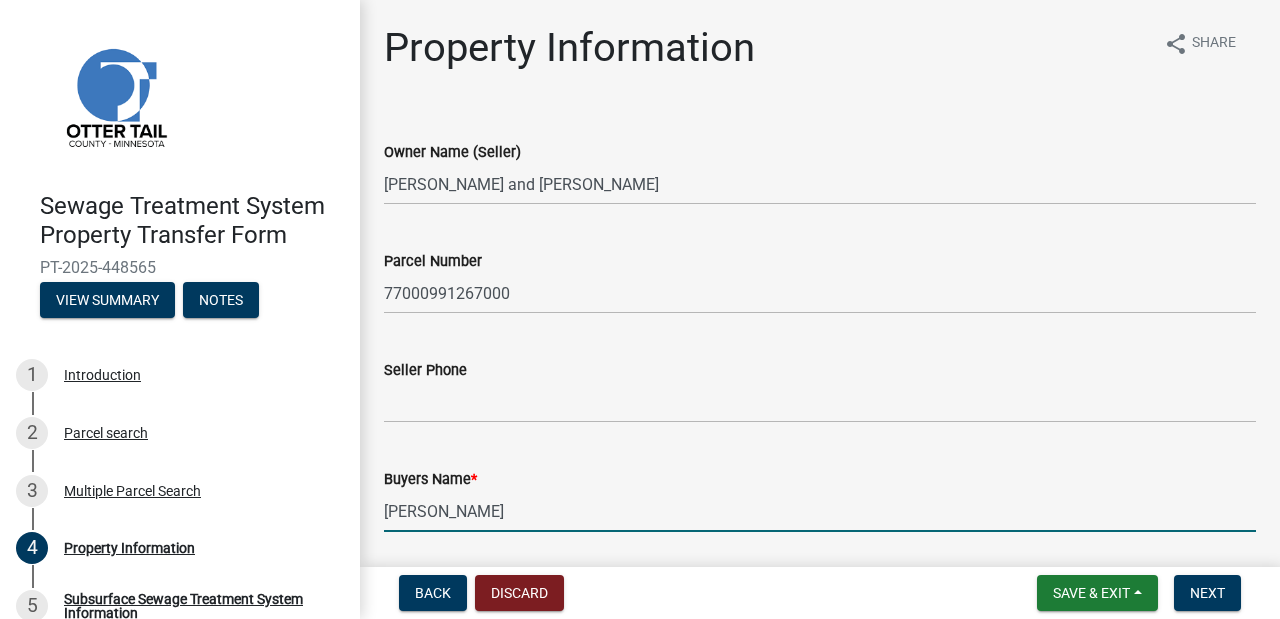 drag, startPoint x: 590, startPoint y: 506, endPoint x: 319, endPoint y: 515, distance: 271.1494 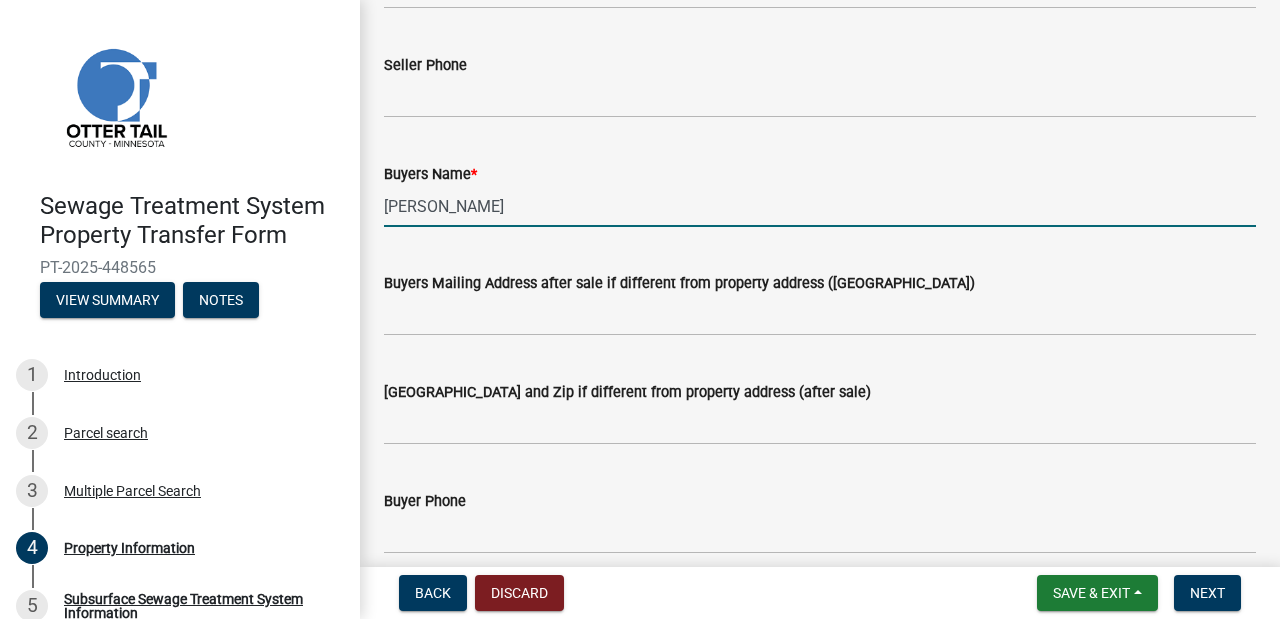 scroll, scrollTop: 310, scrollLeft: 0, axis: vertical 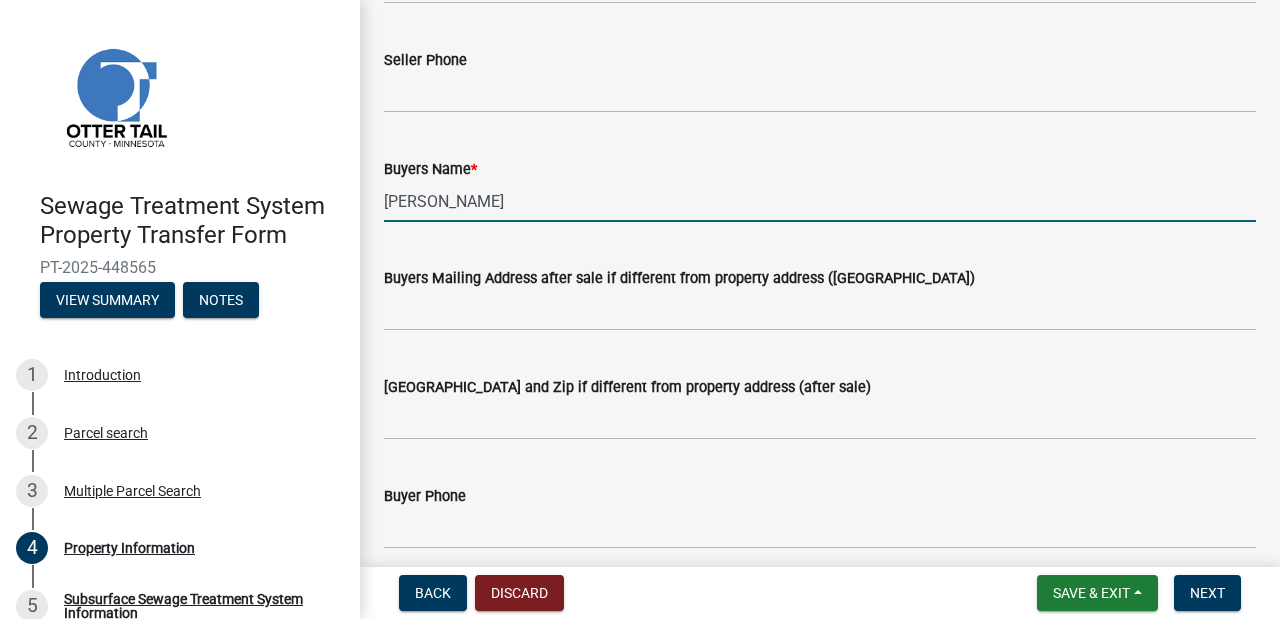 type on "[PERSON_NAME]" 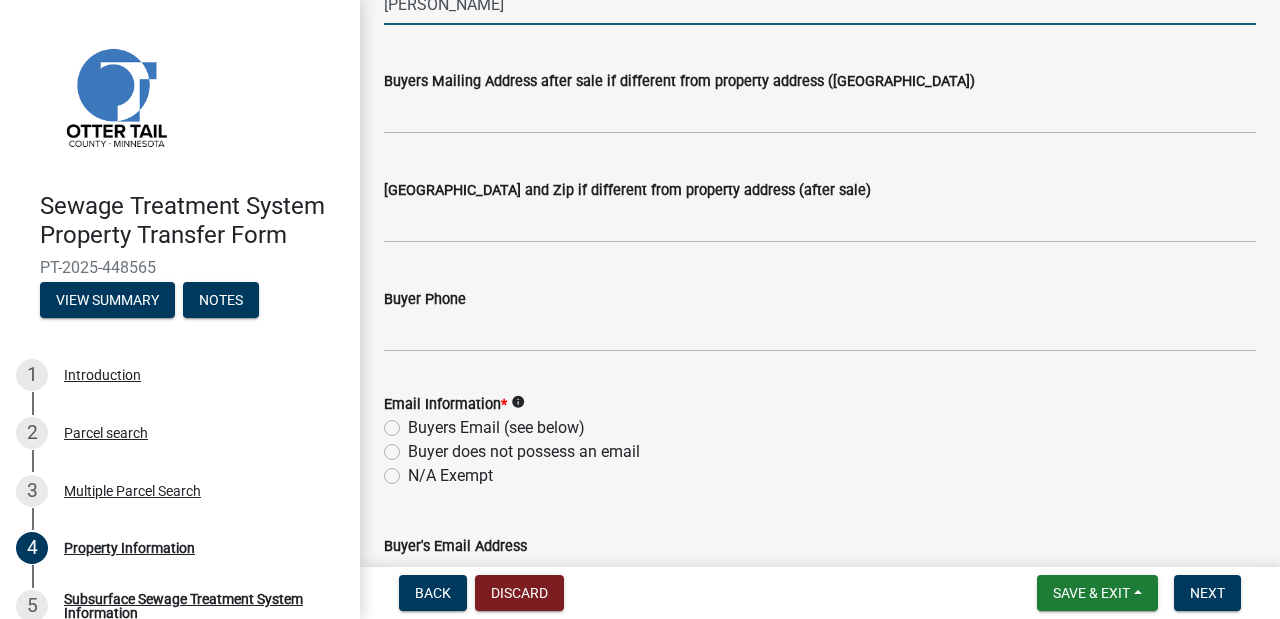 scroll, scrollTop: 529, scrollLeft: 0, axis: vertical 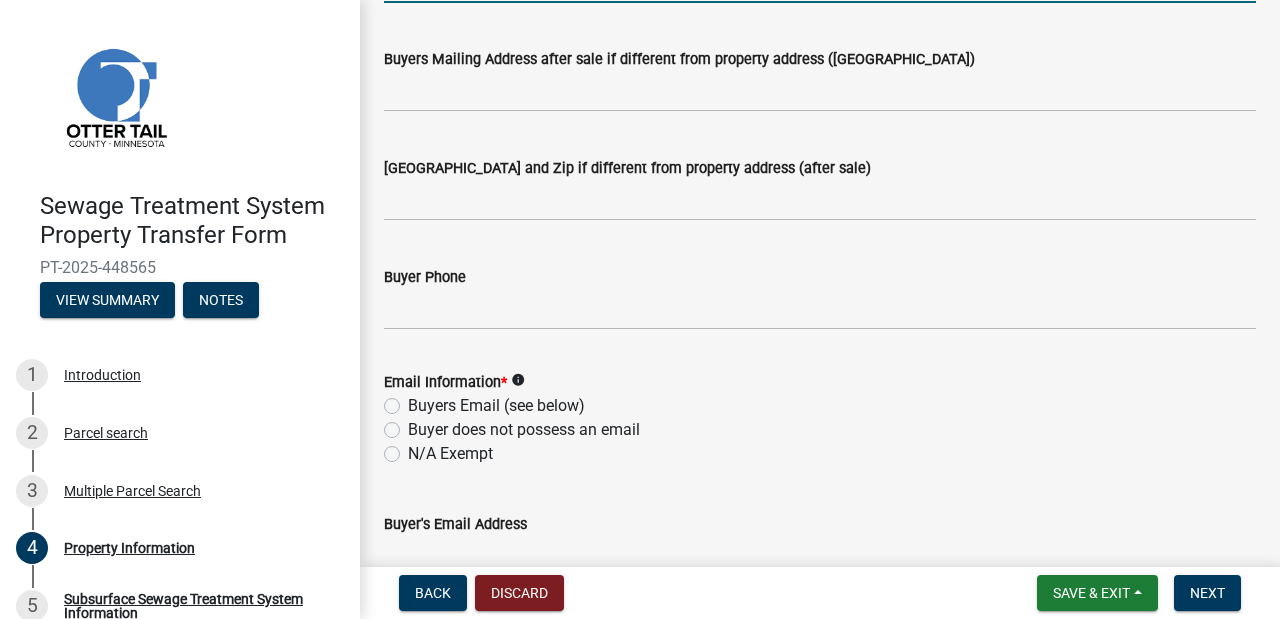 click on "N/A Exempt" 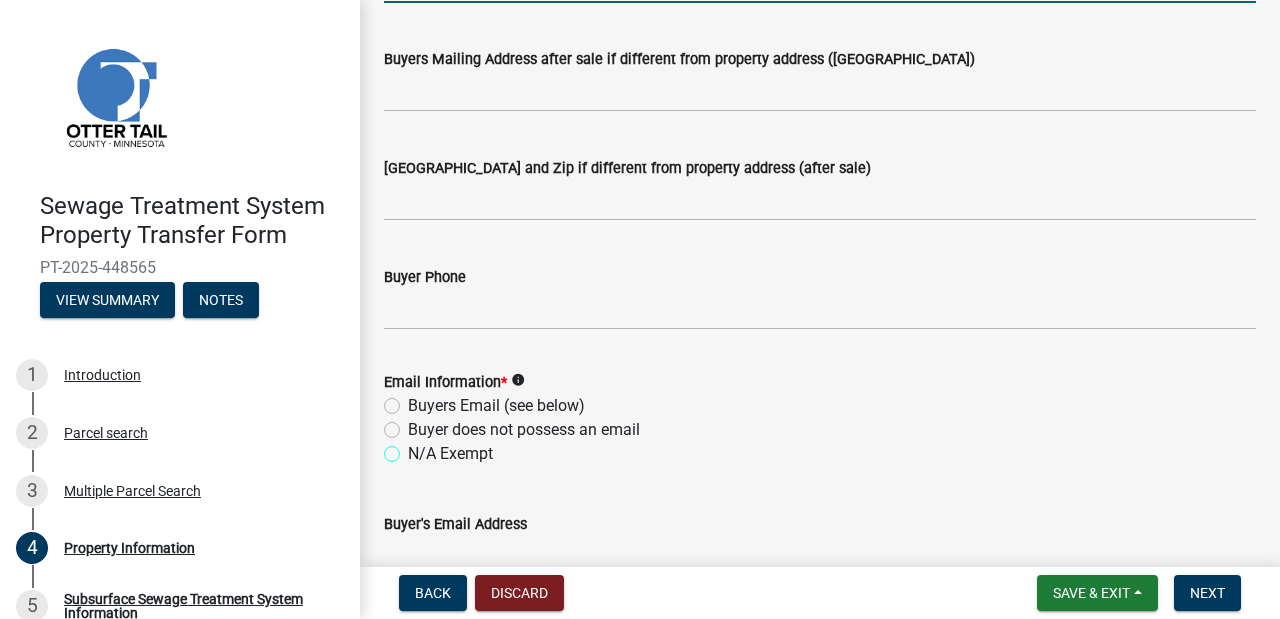 click on "N/A Exempt" at bounding box center [414, 448] 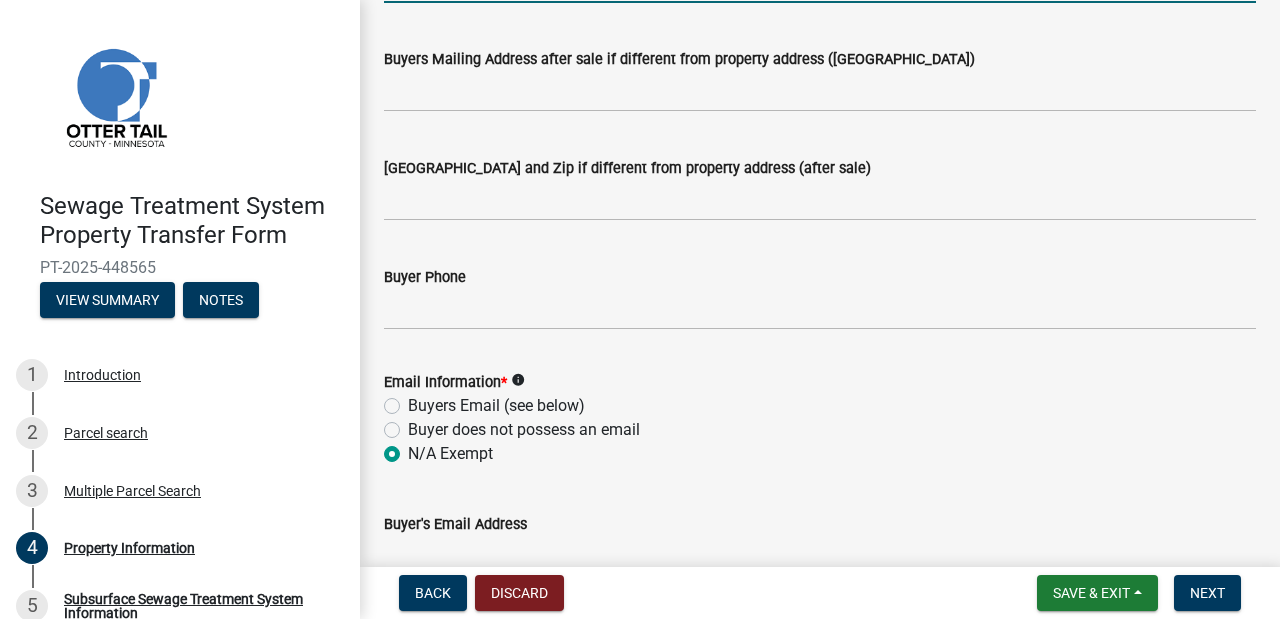 radio on "true" 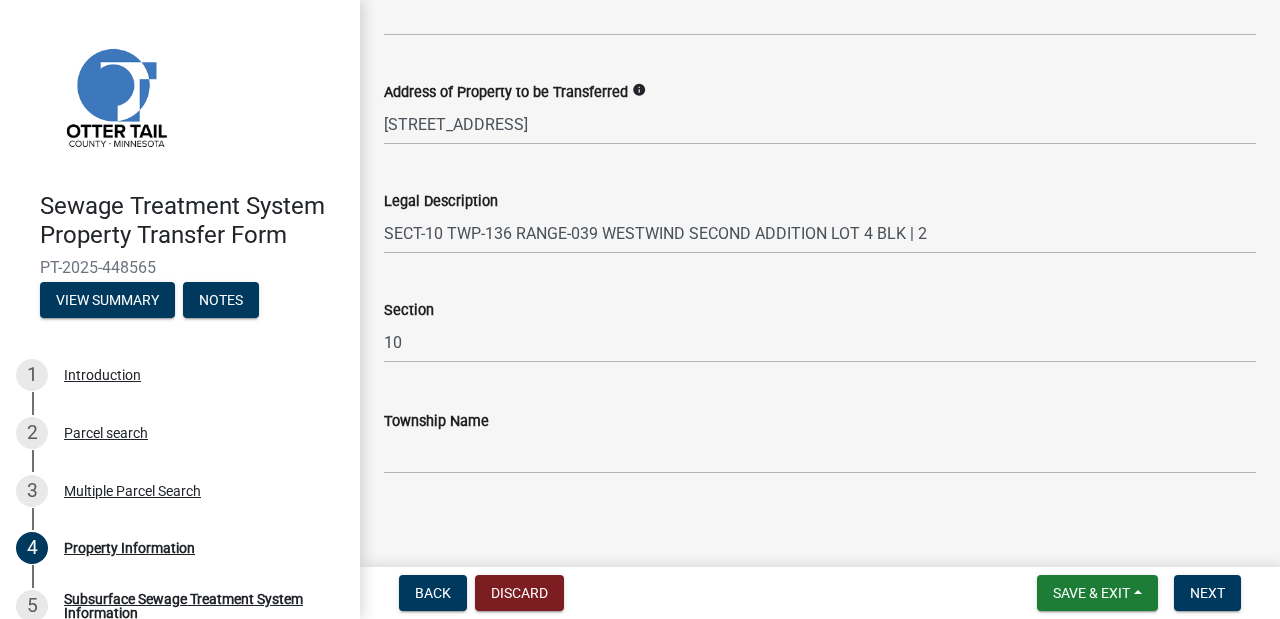 scroll, scrollTop: 1188, scrollLeft: 0, axis: vertical 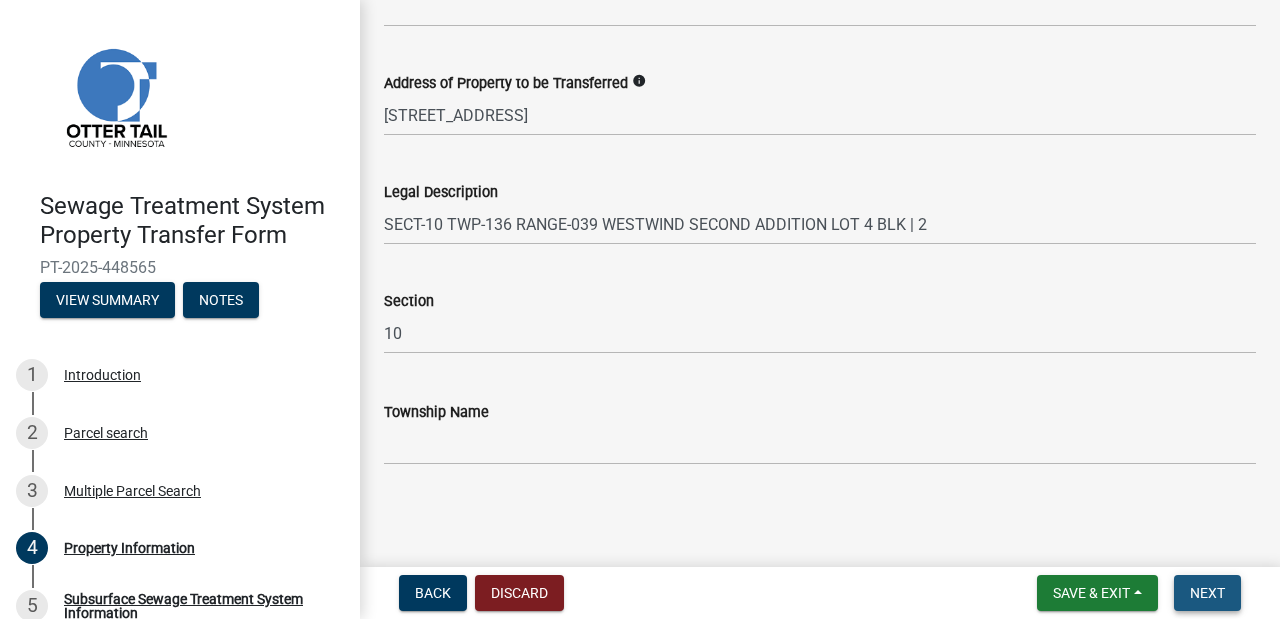 click on "Next" at bounding box center (1207, 593) 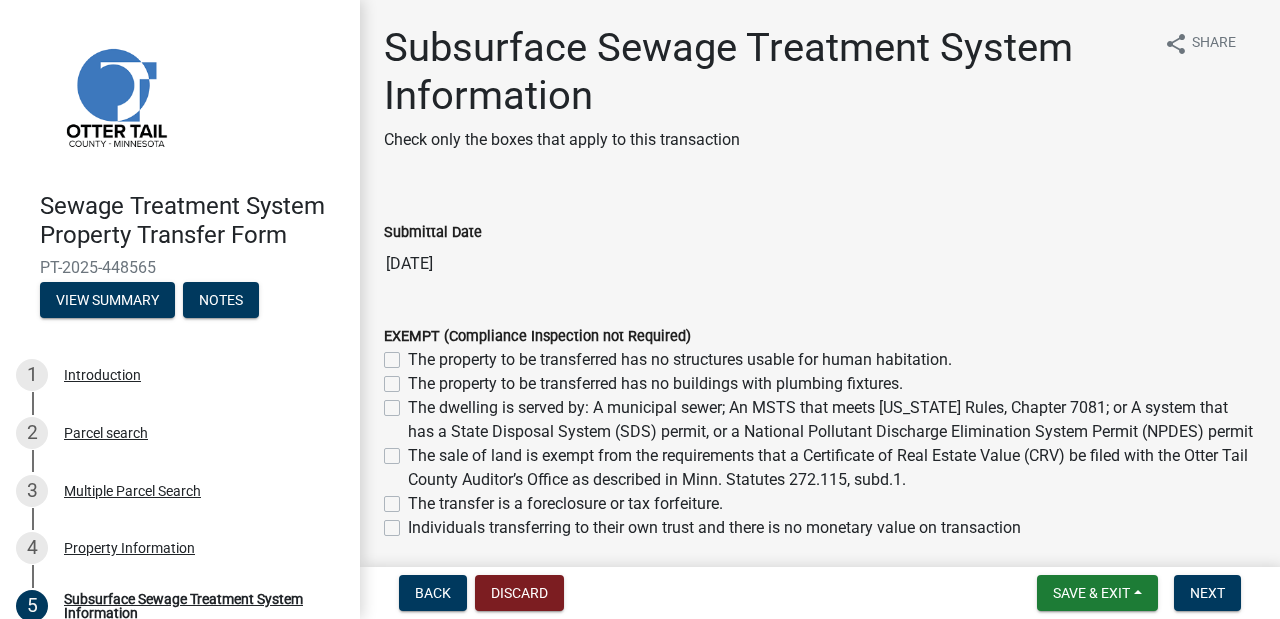 click on "The dwelling is served by: A municipal sewer; An MSTS that meets [US_STATE] Rules, Chapter 7081; or A system that has a State Disposal System (SDS) permit, or a National Pollutant Discharge Elimination System Permit (NPDES) permit" 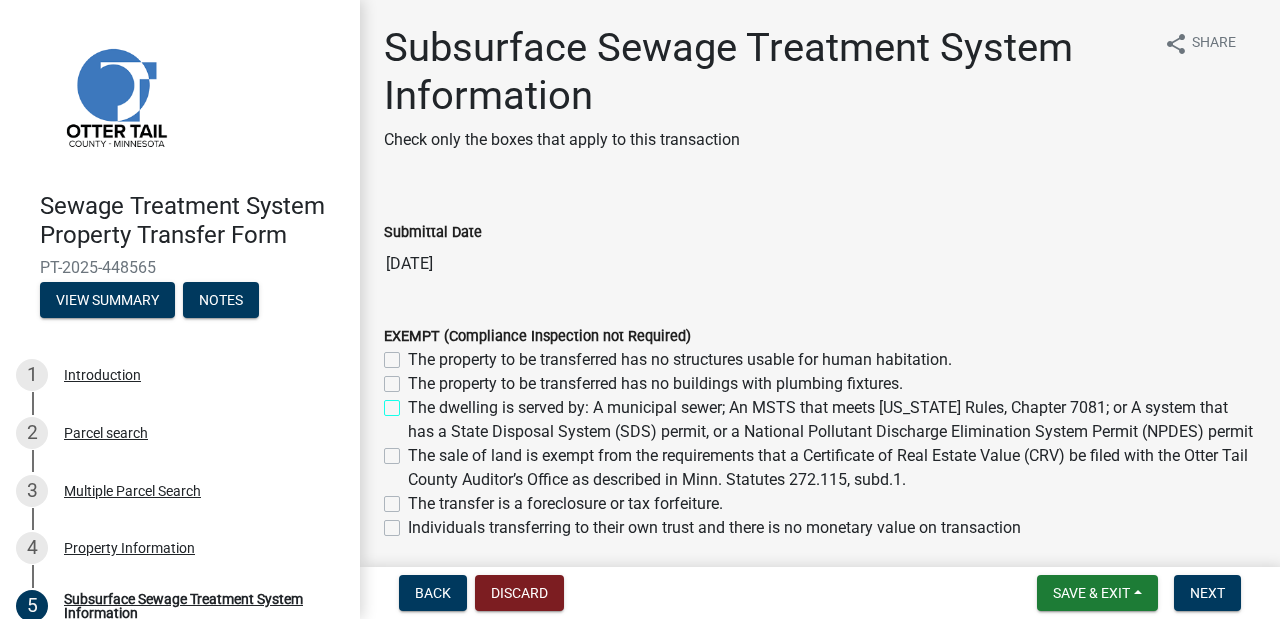 click on "The dwelling is served by: A municipal sewer; An MSTS that meets [US_STATE] Rules, Chapter 7081; or A system that has a State Disposal System (SDS) permit, or a National Pollutant Discharge Elimination System Permit (NPDES) permit" at bounding box center (414, 402) 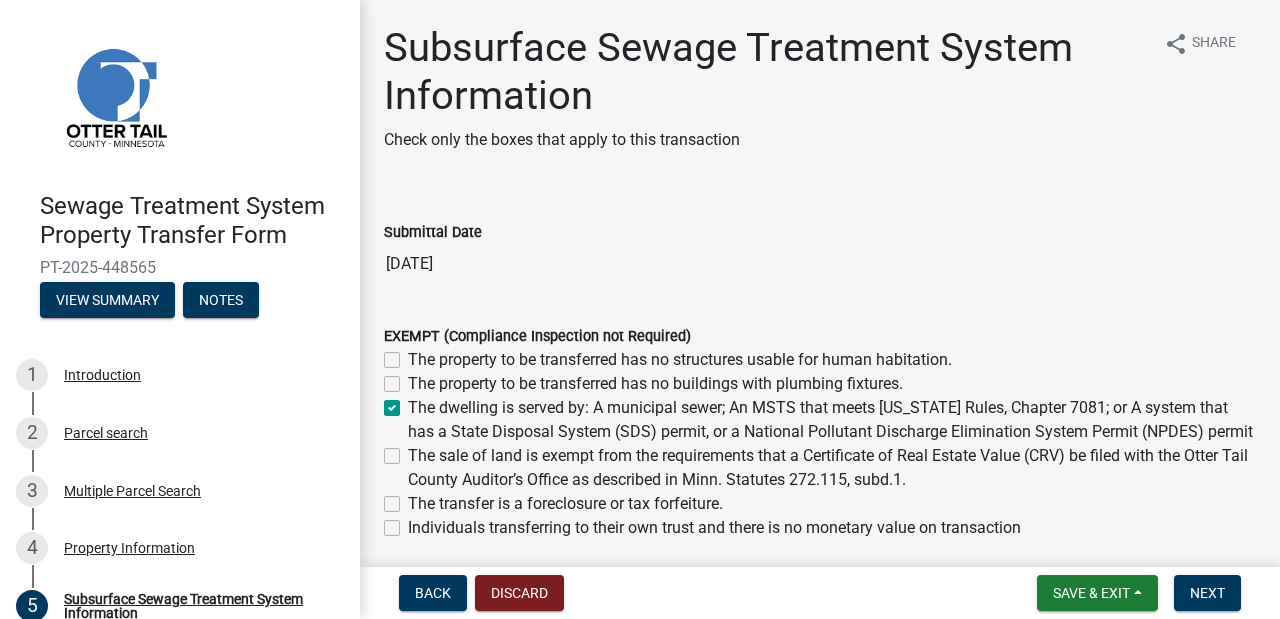 checkbox on "false" 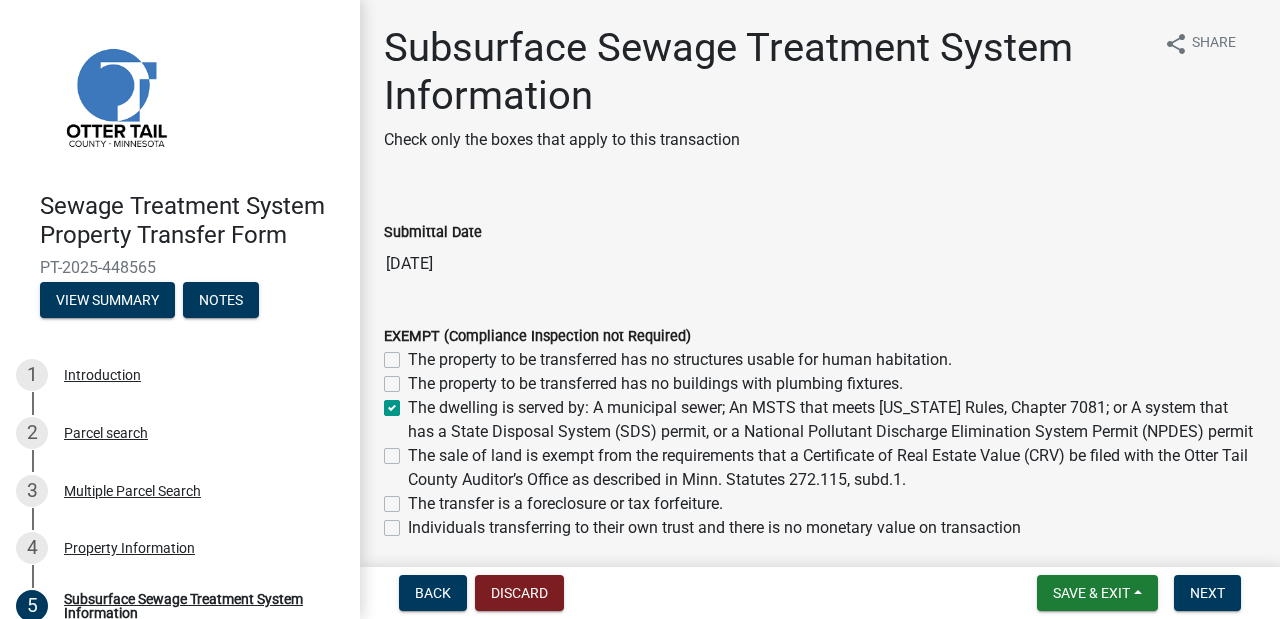 click on "The dwelling is served by: A municipal sewer; An MSTS that meets [US_STATE] Rules, Chapter 7081; or A system that has a State Disposal System (SDS) permit, or a National Pollutant Discharge Elimination System Permit (NPDES) permit" 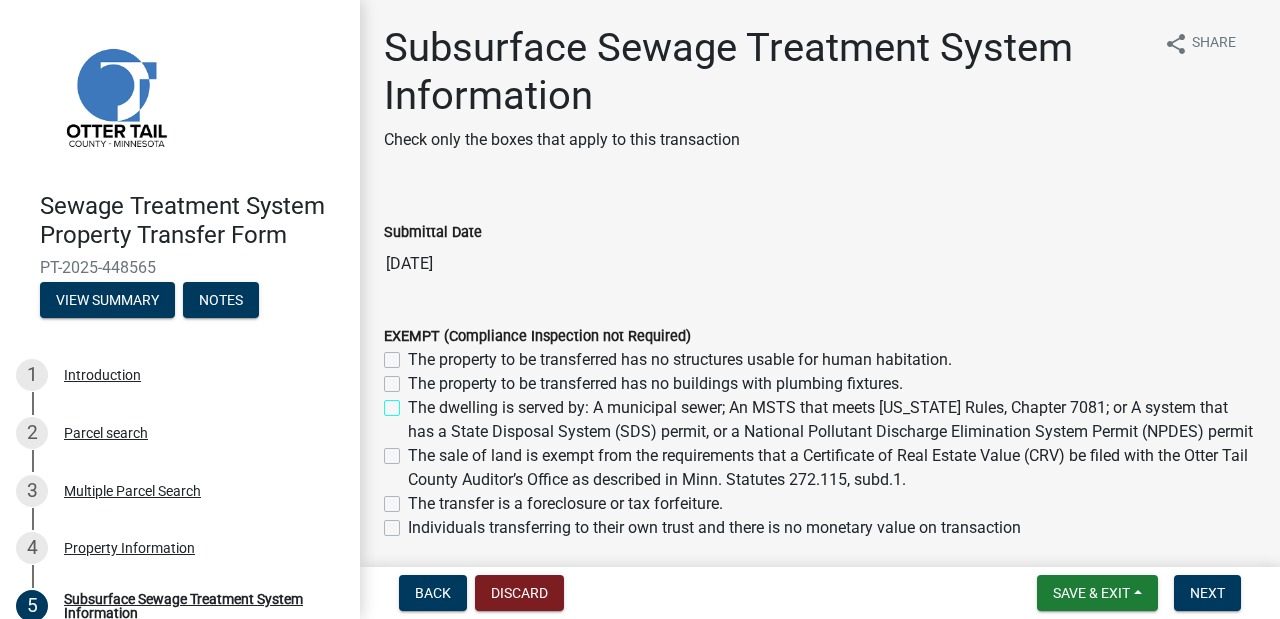 checkbox on "false" 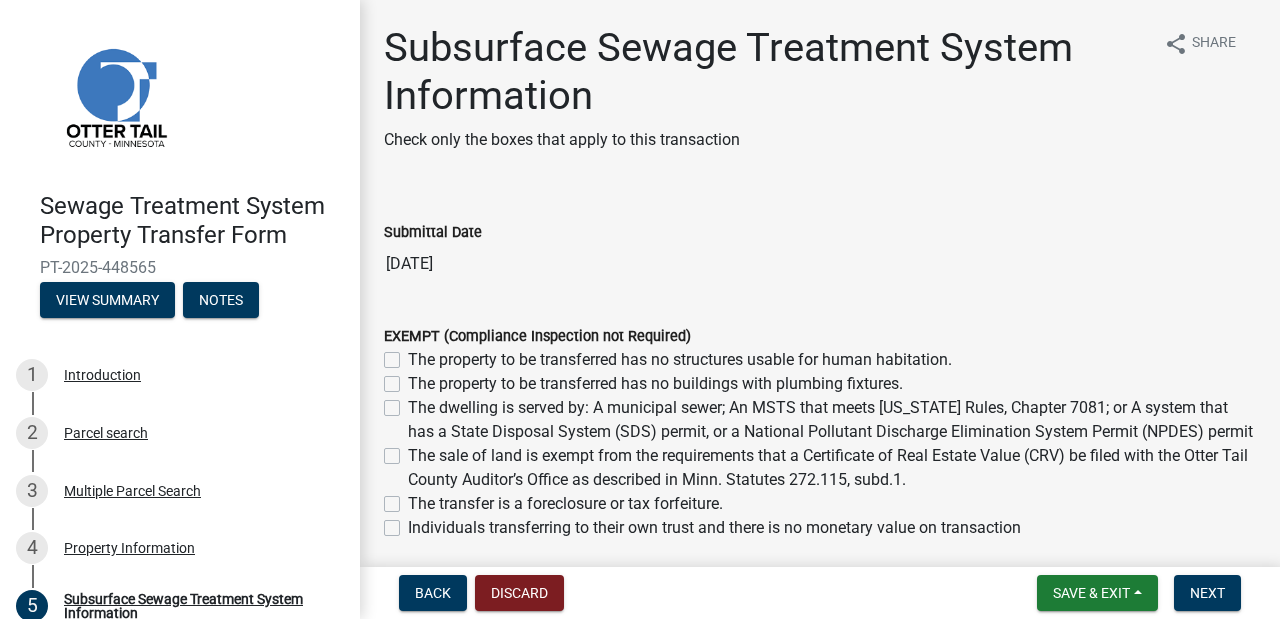 click on "The sale of land is exempt from the requirements that a Certificate of Real Estate Value (CRV) be filed with the Otter Tail County Auditor’s Office as described in Minn. Statutes 272.115, subd.1." 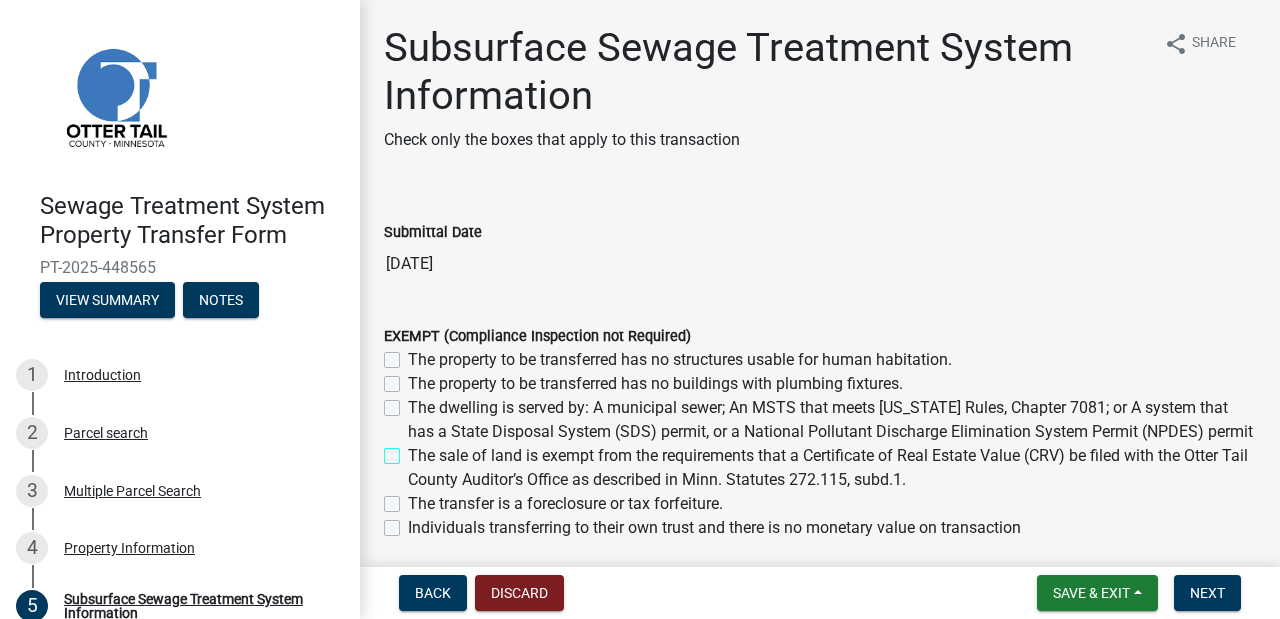 click on "The sale of land is exempt from the requirements that a Certificate of Real Estate Value (CRV) be filed with the Otter Tail County Auditor’s Office as described in Minn. Statutes 272.115, subd.1." at bounding box center [414, 450] 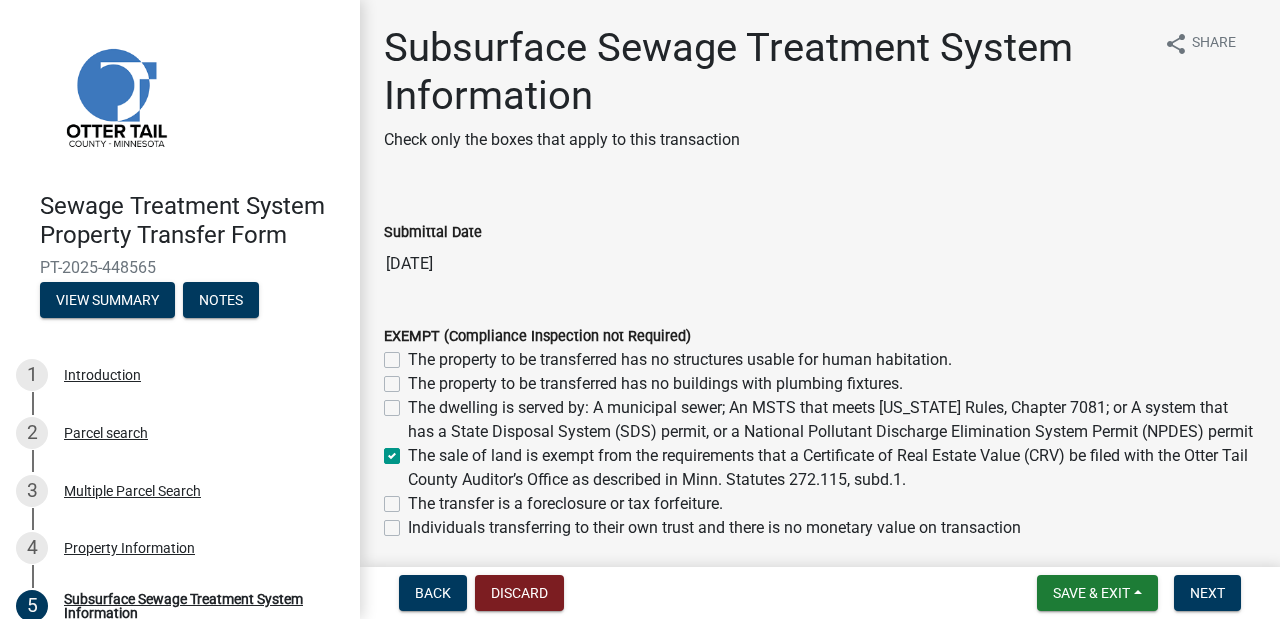 checkbox on "false" 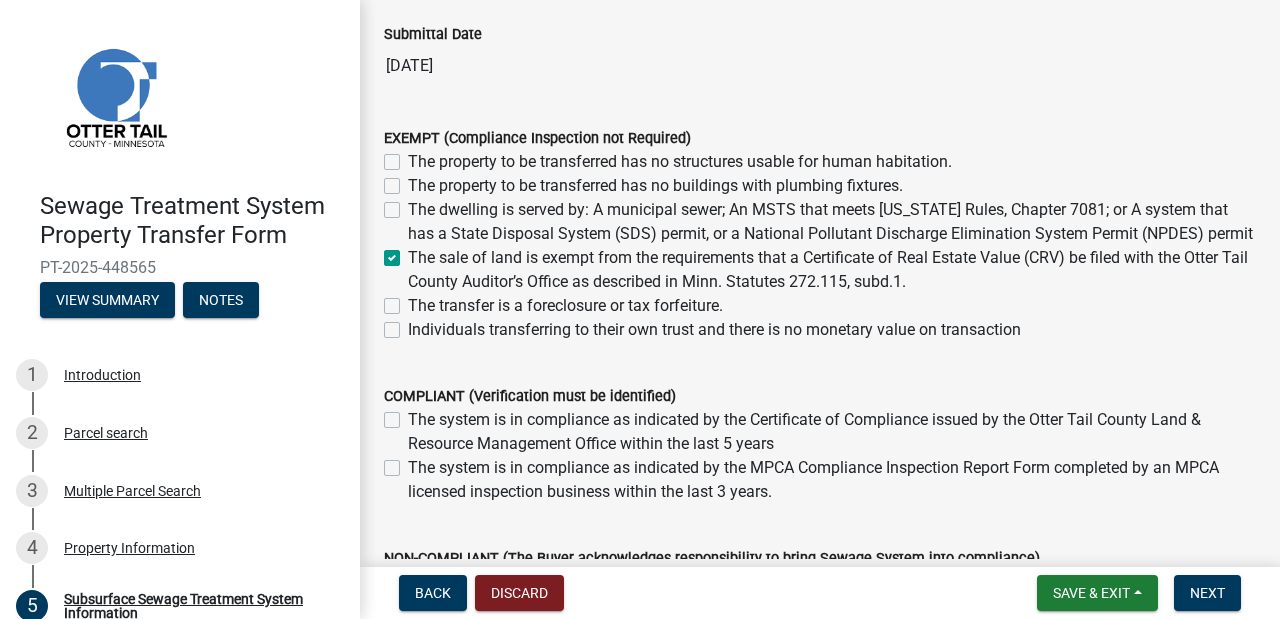 scroll, scrollTop: 227, scrollLeft: 0, axis: vertical 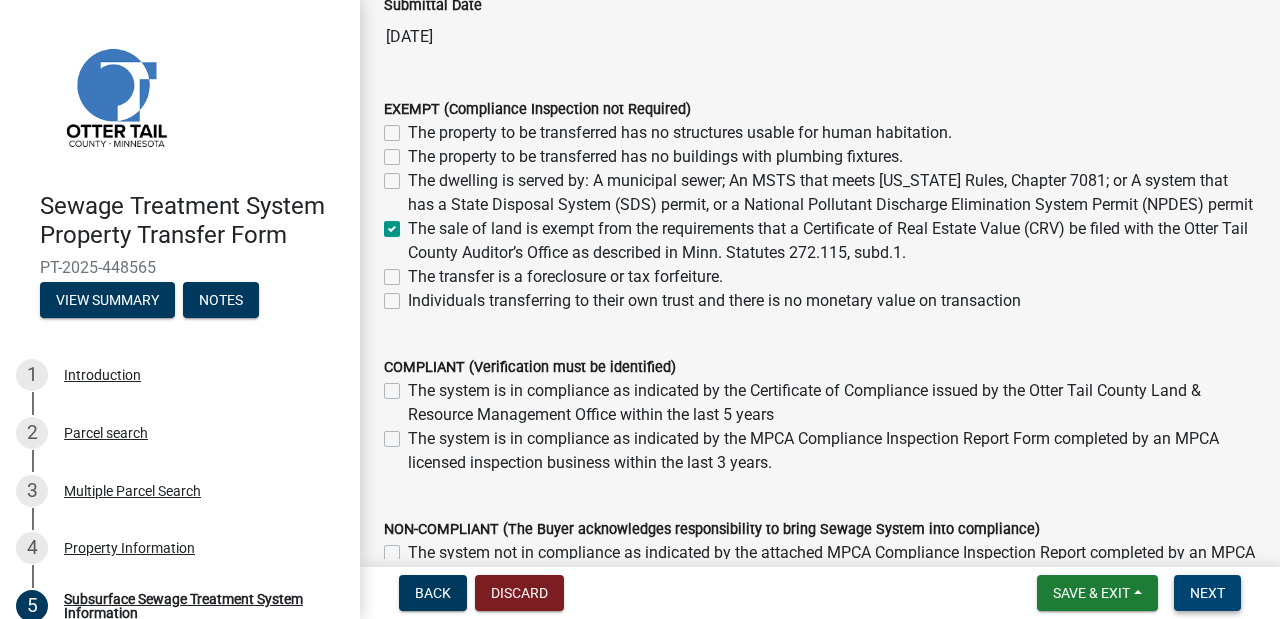 click on "Next" at bounding box center (1207, 593) 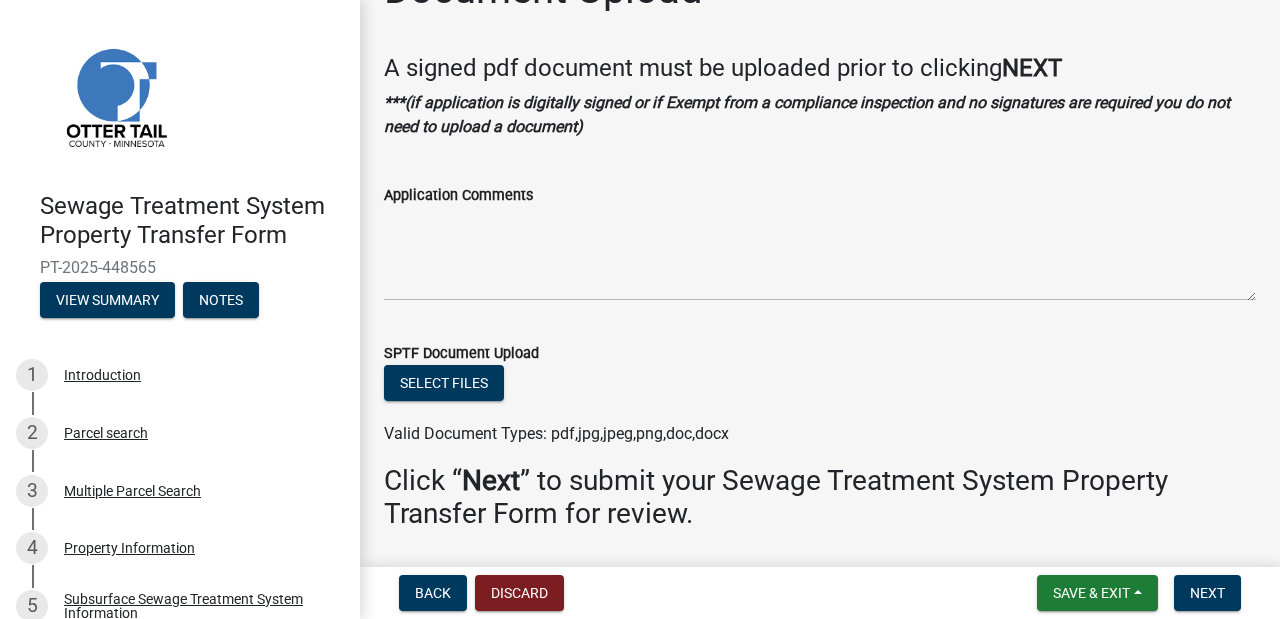 scroll, scrollTop: 104, scrollLeft: 0, axis: vertical 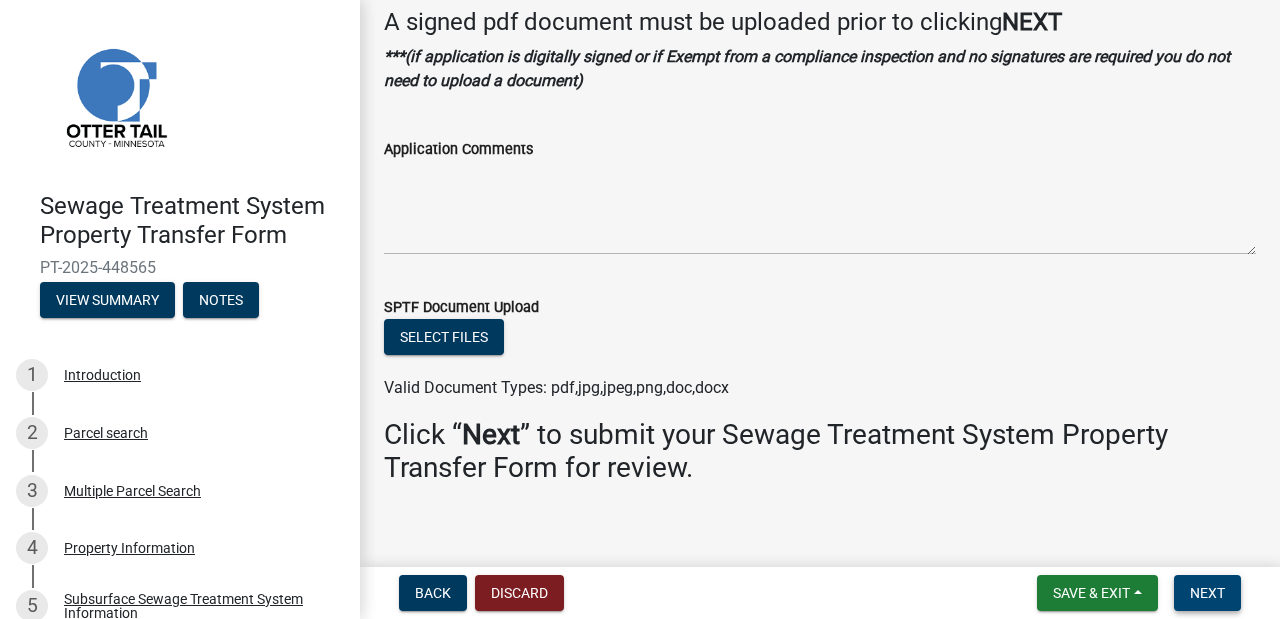 click on "Next" at bounding box center (1207, 593) 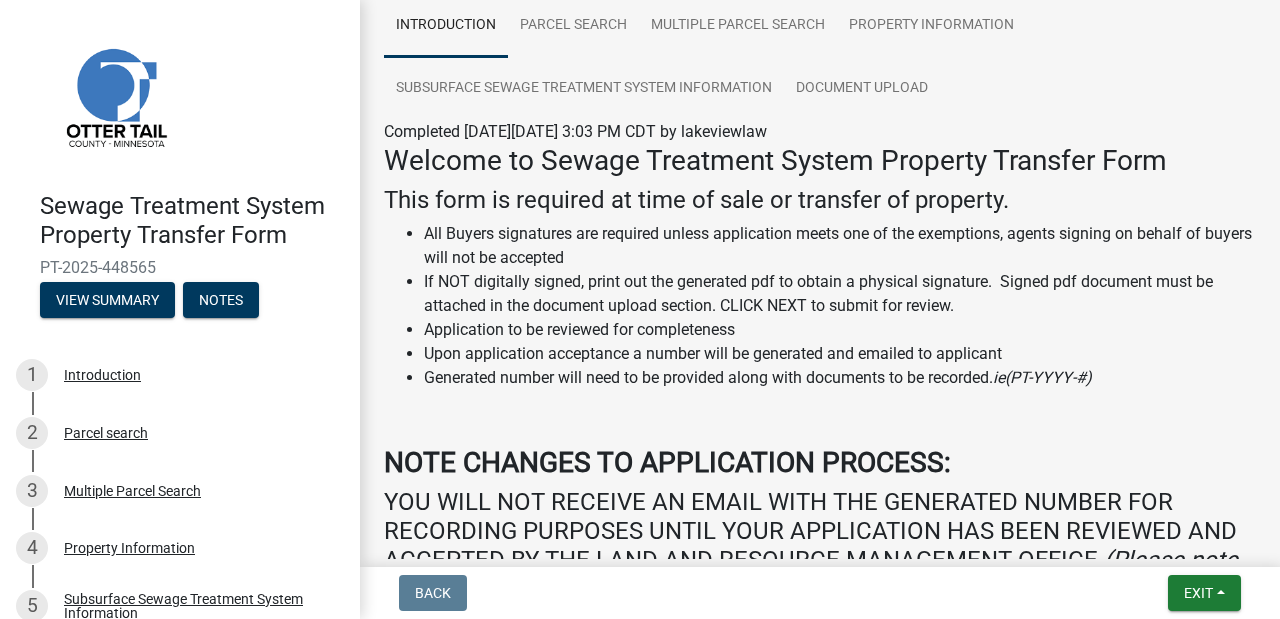 scroll, scrollTop: 189, scrollLeft: 0, axis: vertical 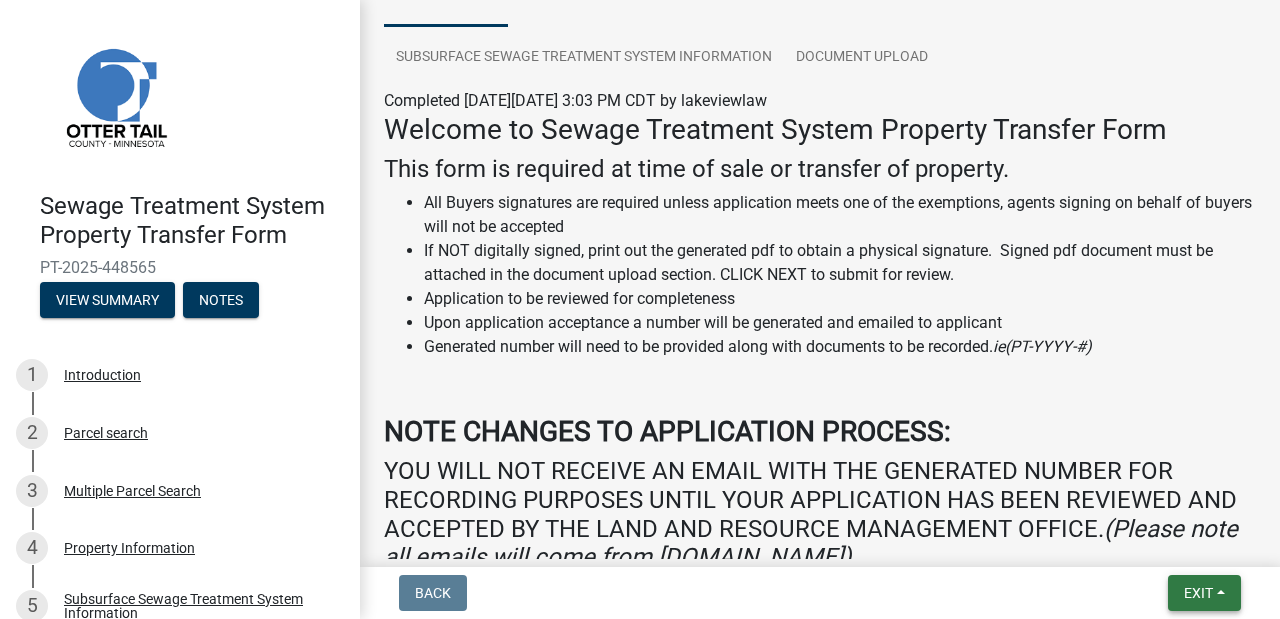 click on "Exit" at bounding box center (1198, 593) 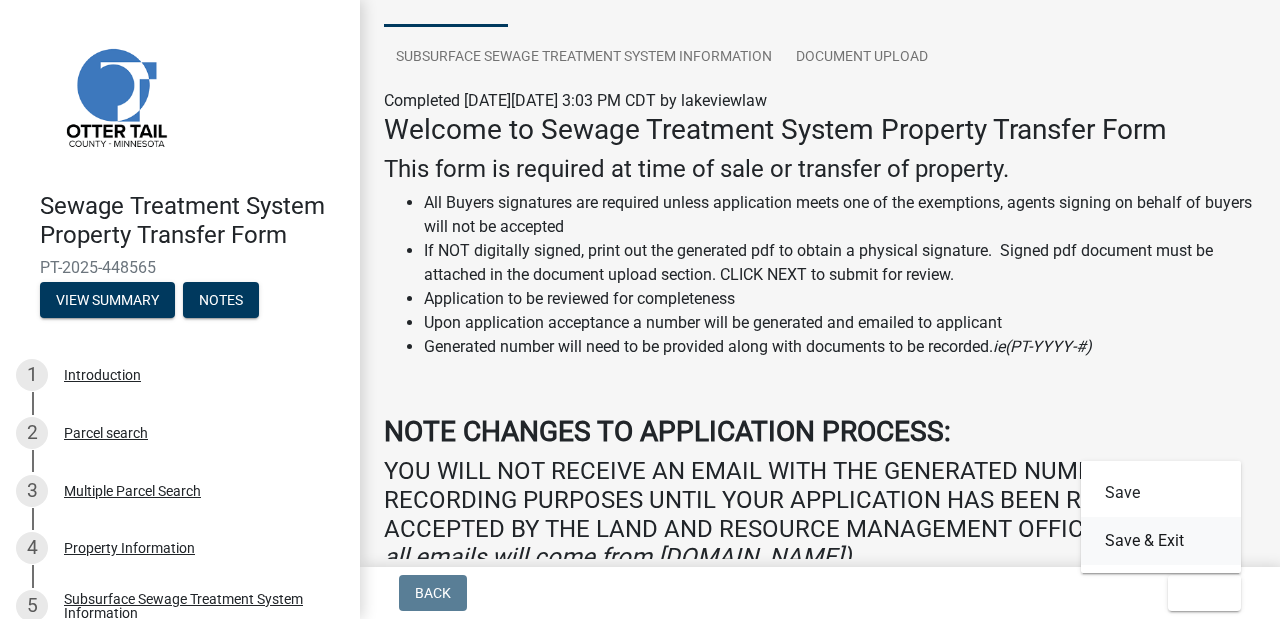 click on "Save & Exit" at bounding box center [1161, 541] 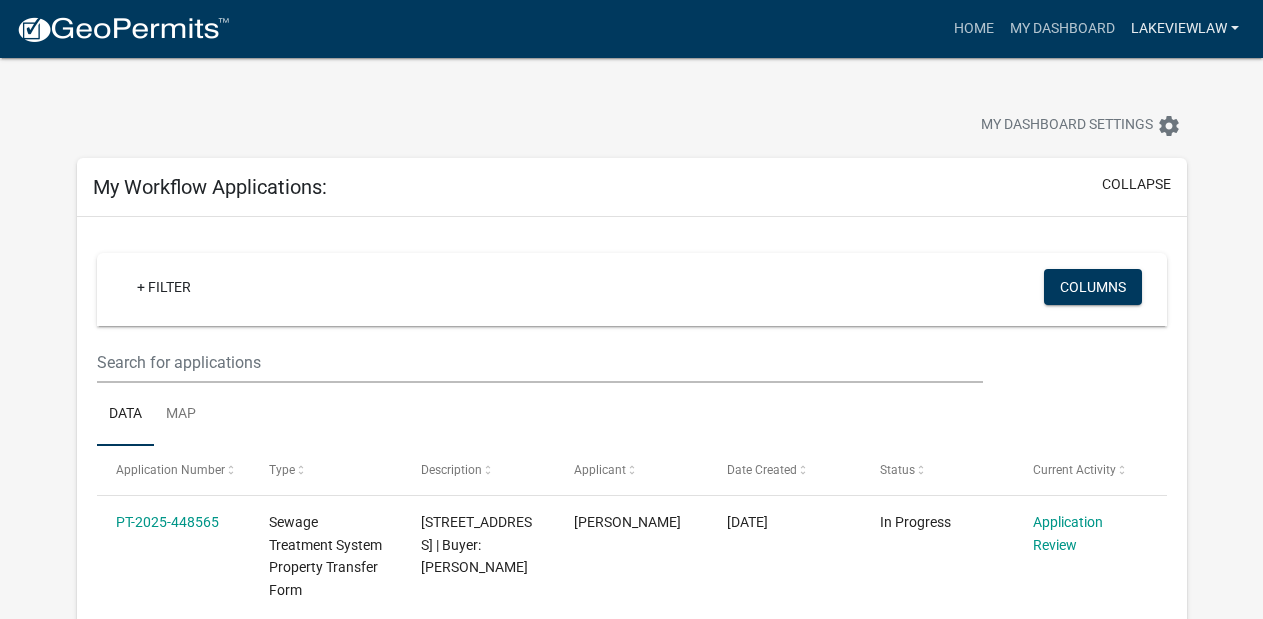 click on "lakeviewlaw" at bounding box center (1185, 29) 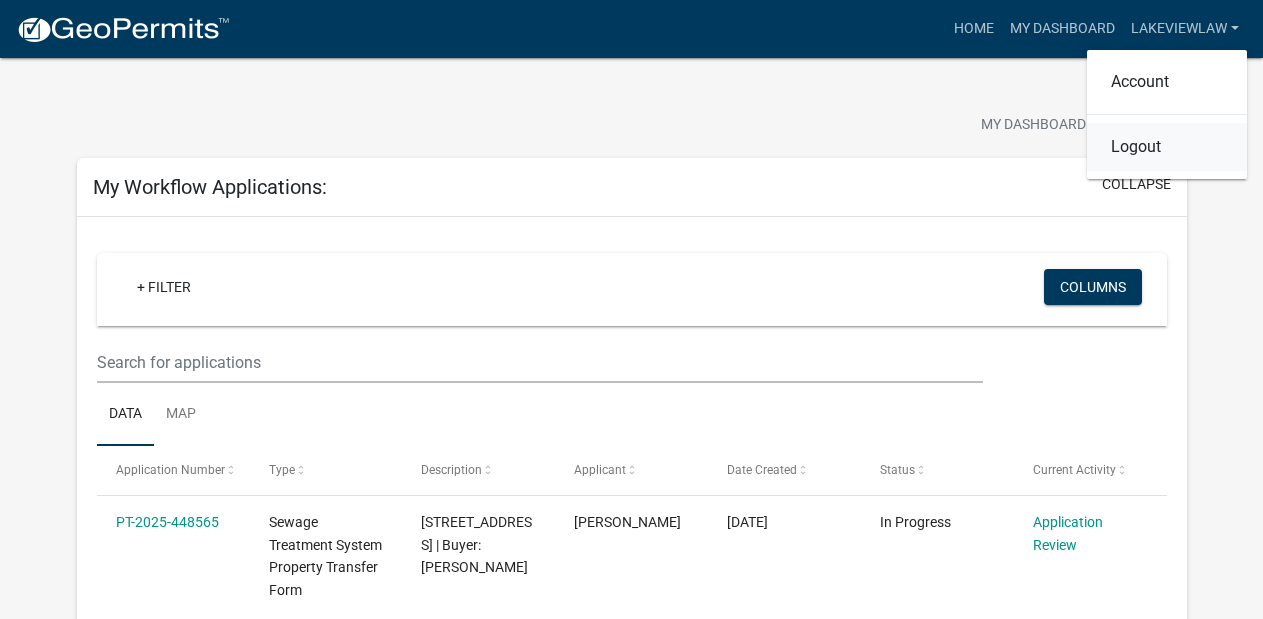 click on "Logout" at bounding box center [1167, 147] 